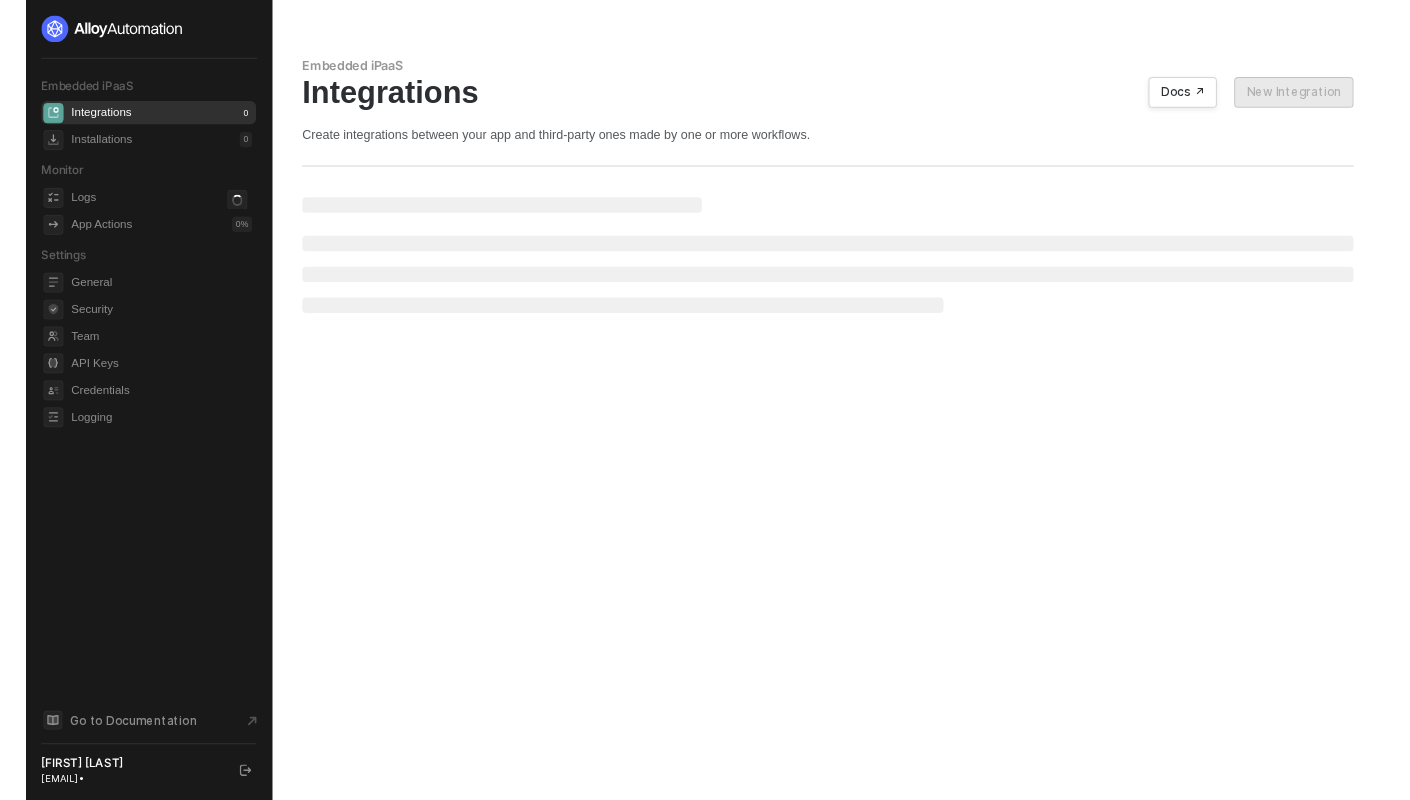 scroll, scrollTop: 0, scrollLeft: 0, axis: both 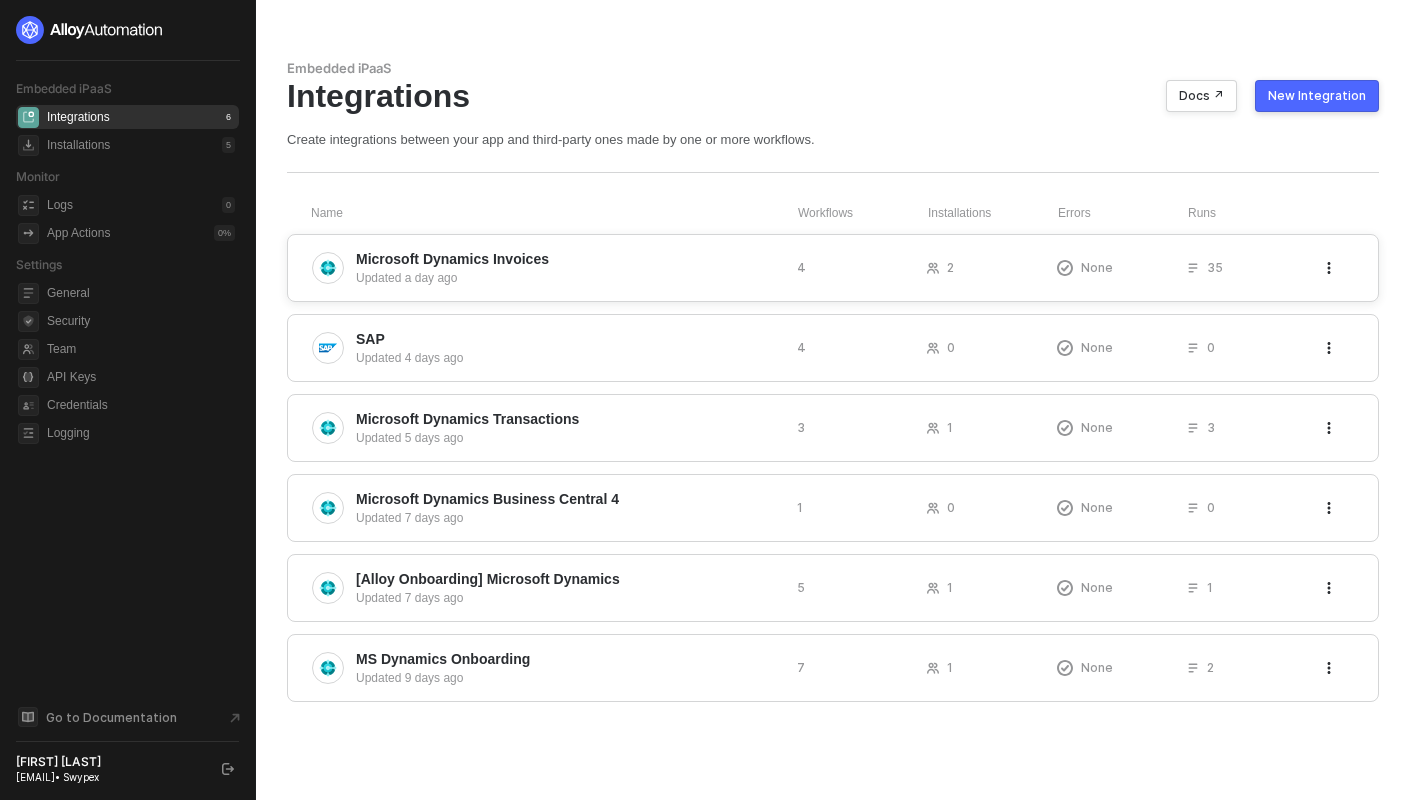click on "Updated a day ago" at bounding box center [568, 278] 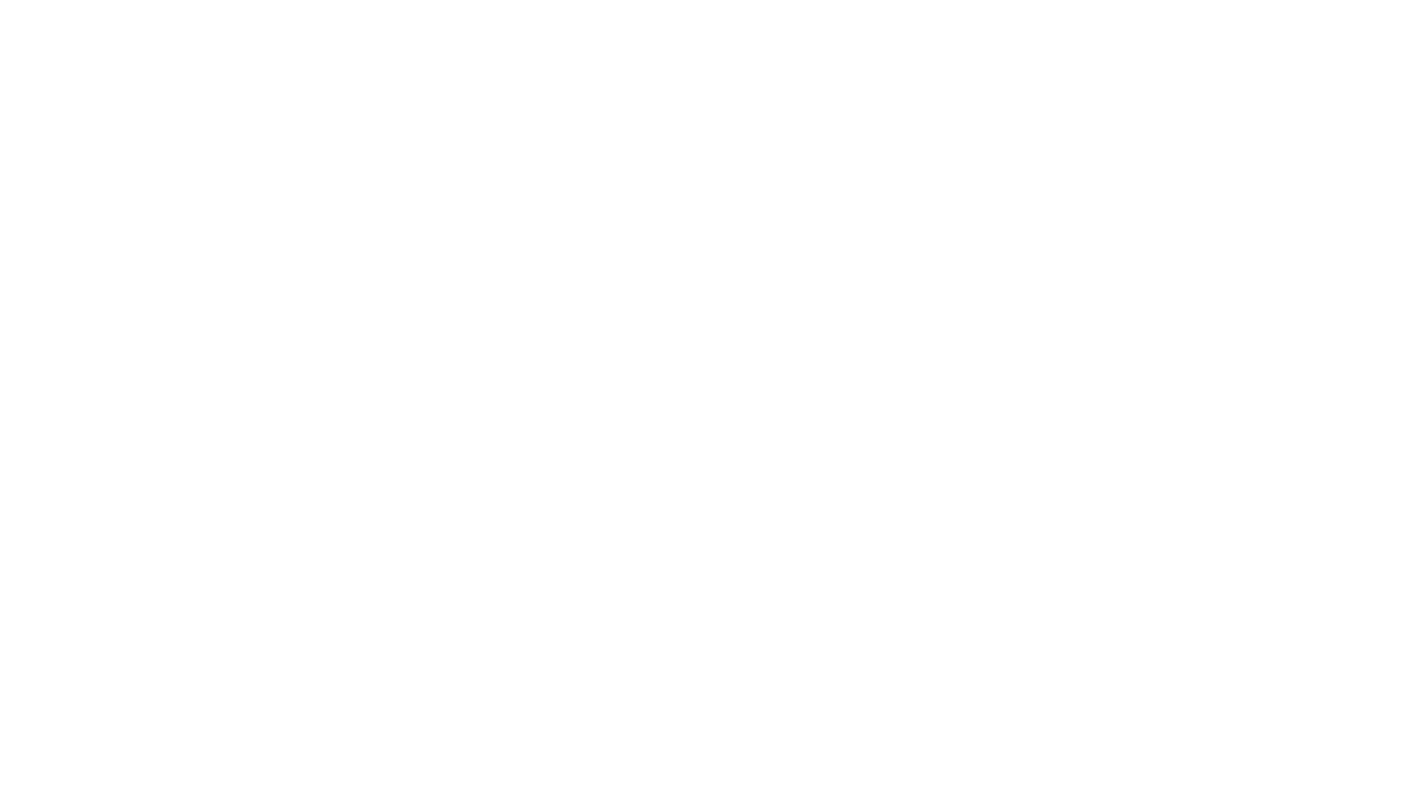 scroll, scrollTop: 0, scrollLeft: 0, axis: both 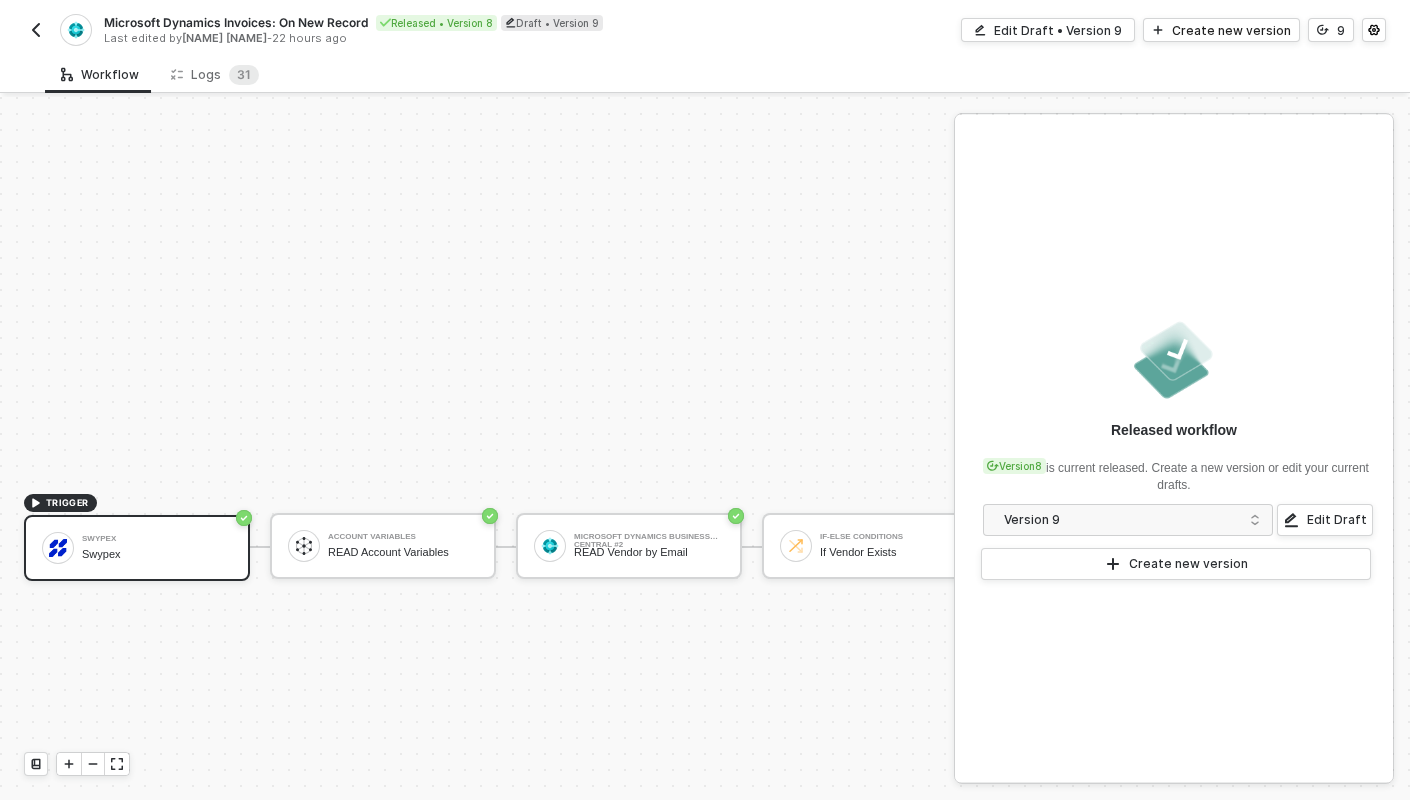 click at bounding box center (36, 30) 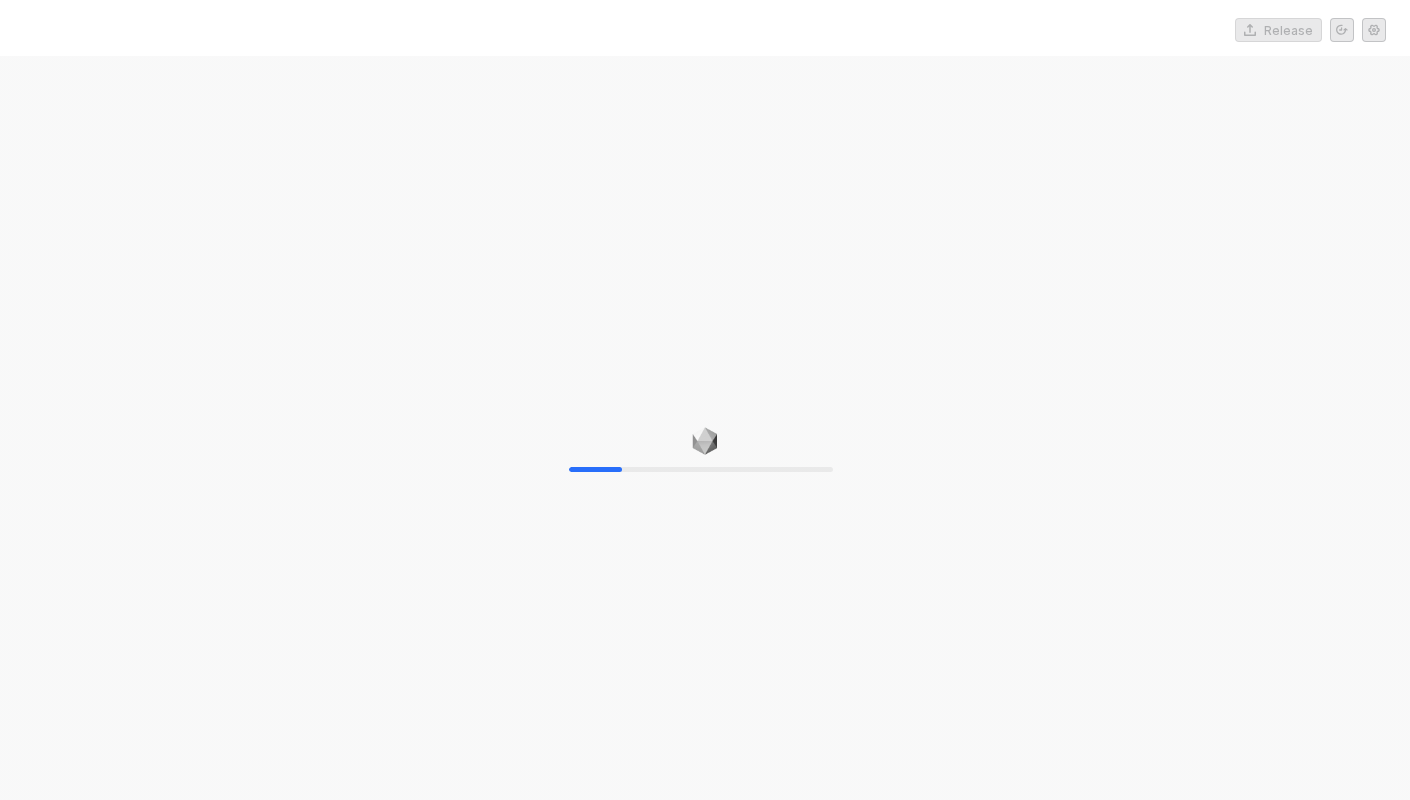scroll, scrollTop: 0, scrollLeft: 0, axis: both 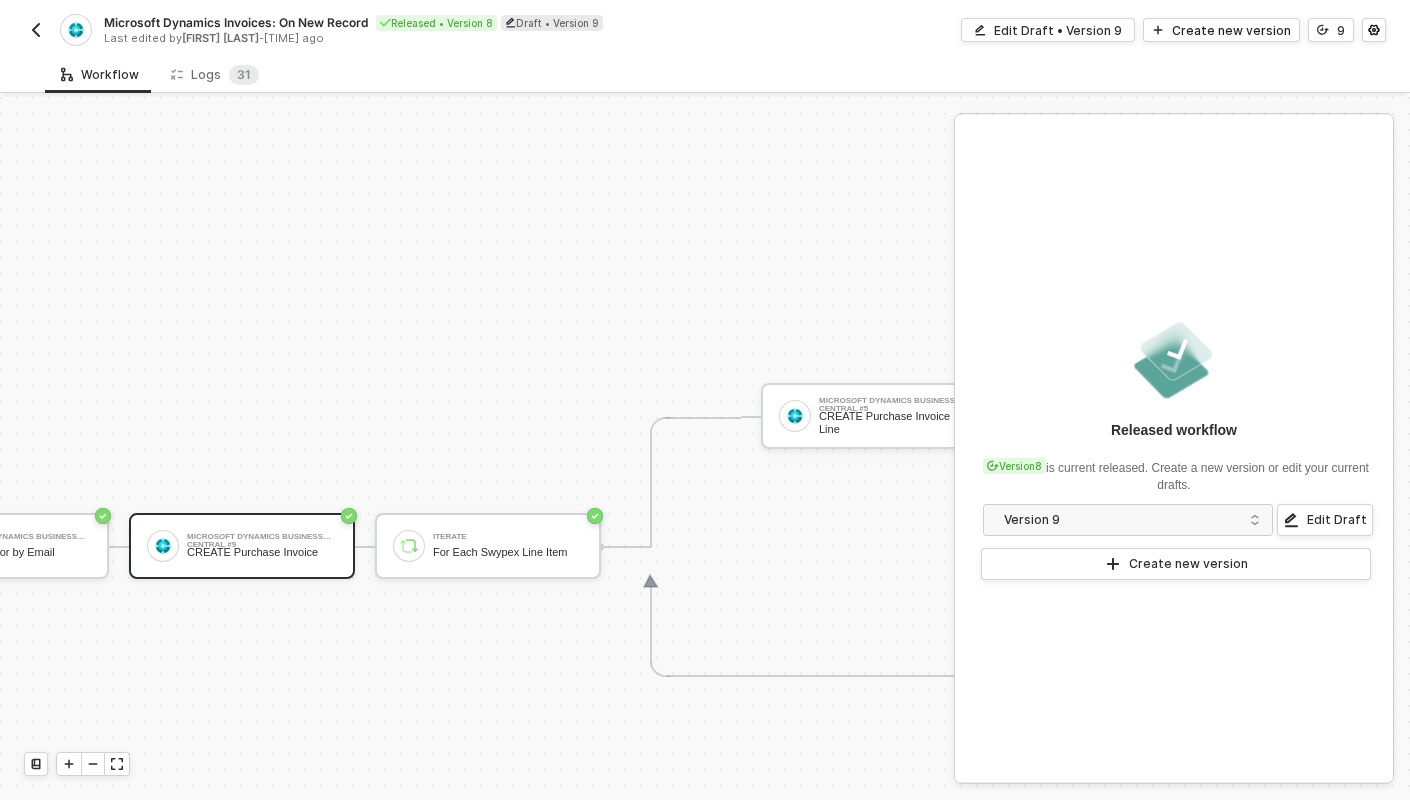 click at bounding box center (163, 546) 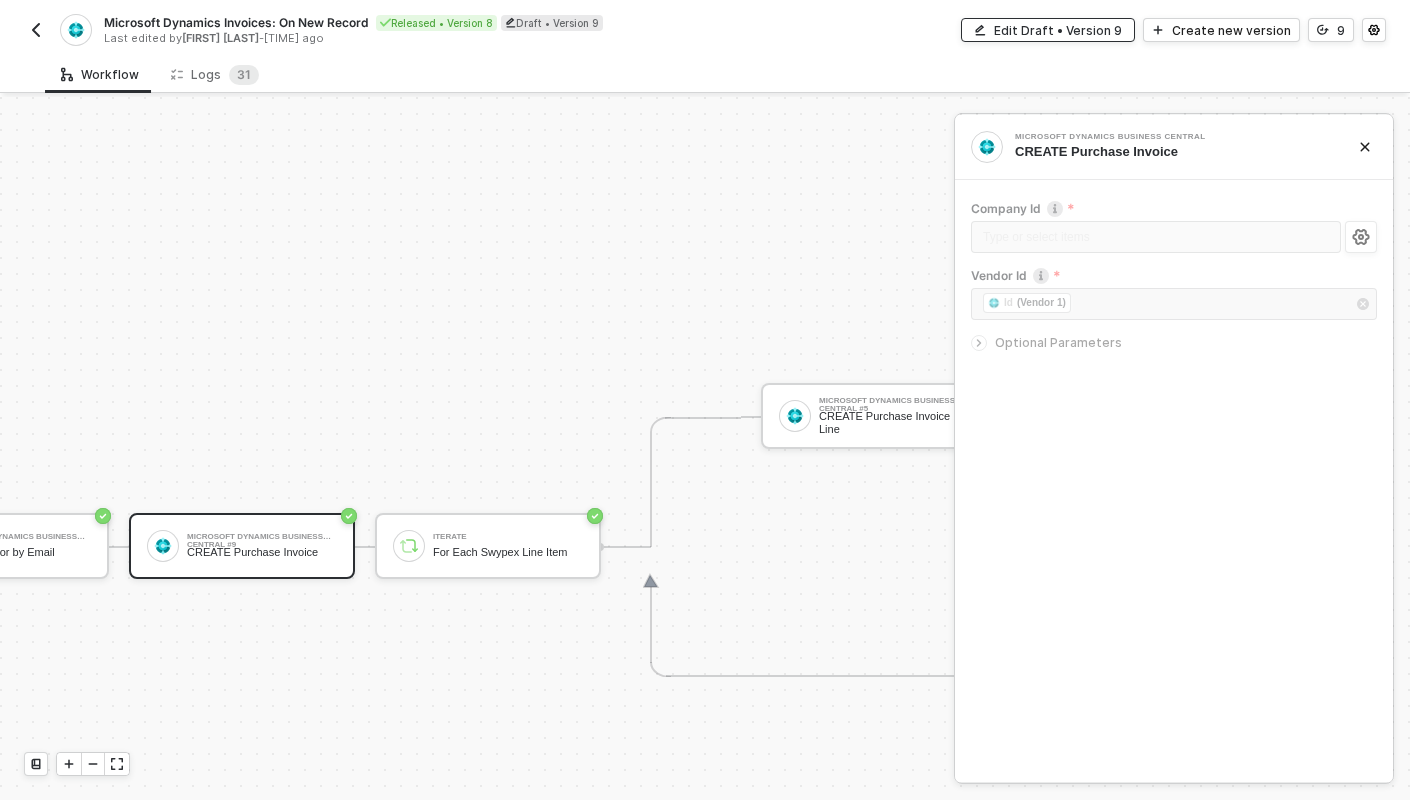 click on "Edit Draft • Version 9" at bounding box center (1048, 30) 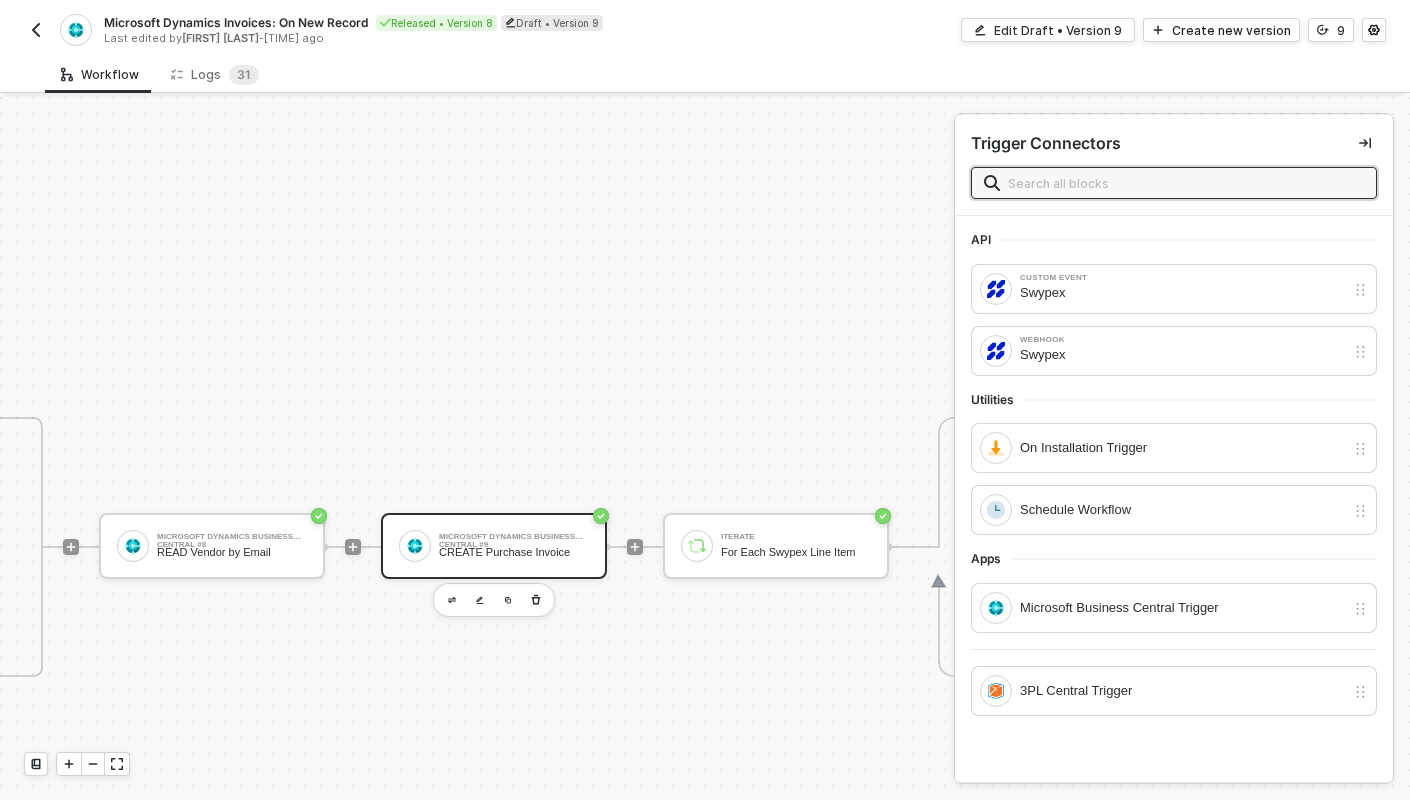 click on "Microsoft Dynamics Business Central #9 CREATE Purchase Invoice" at bounding box center (514, 546) 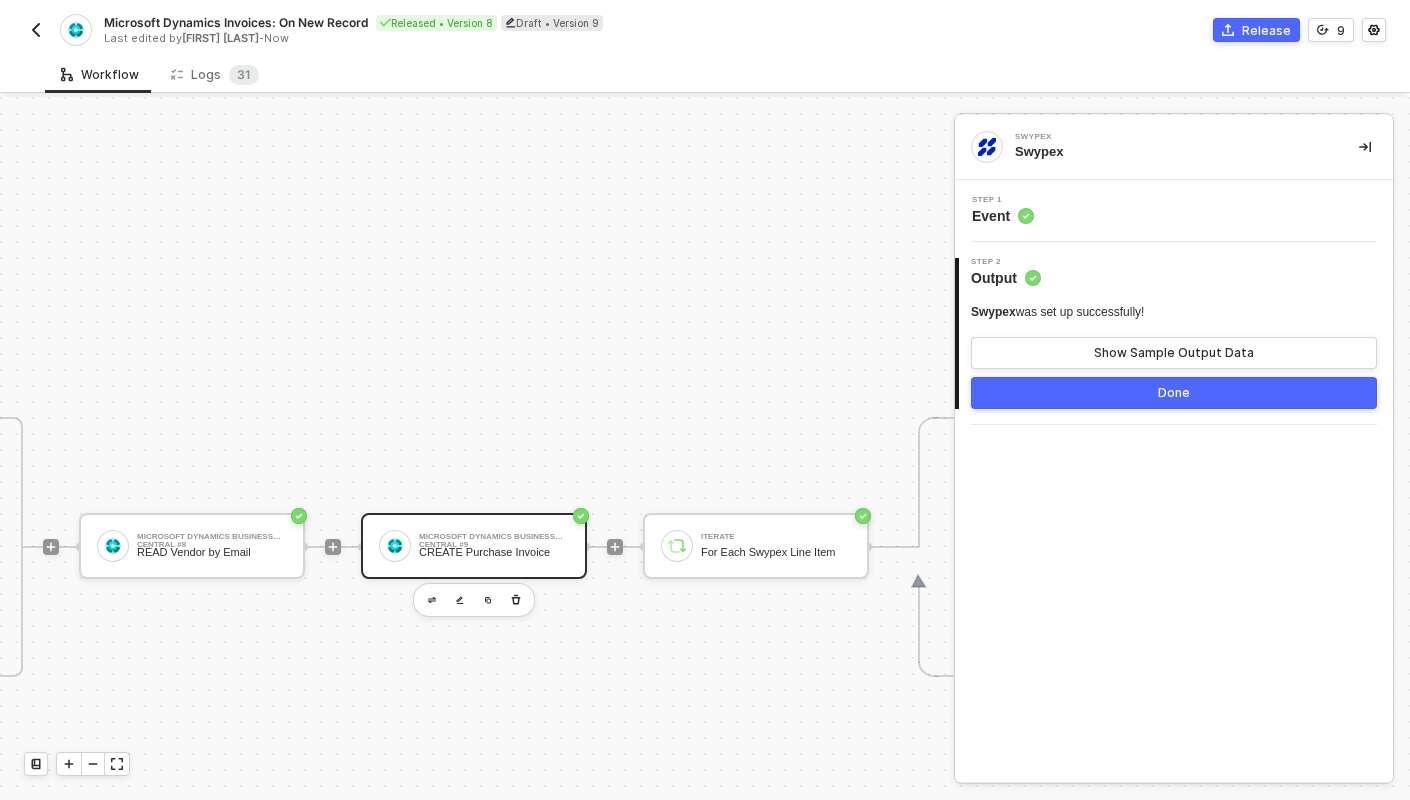 click on "Microsoft Dynamics Business Central #9" at bounding box center [494, 537] 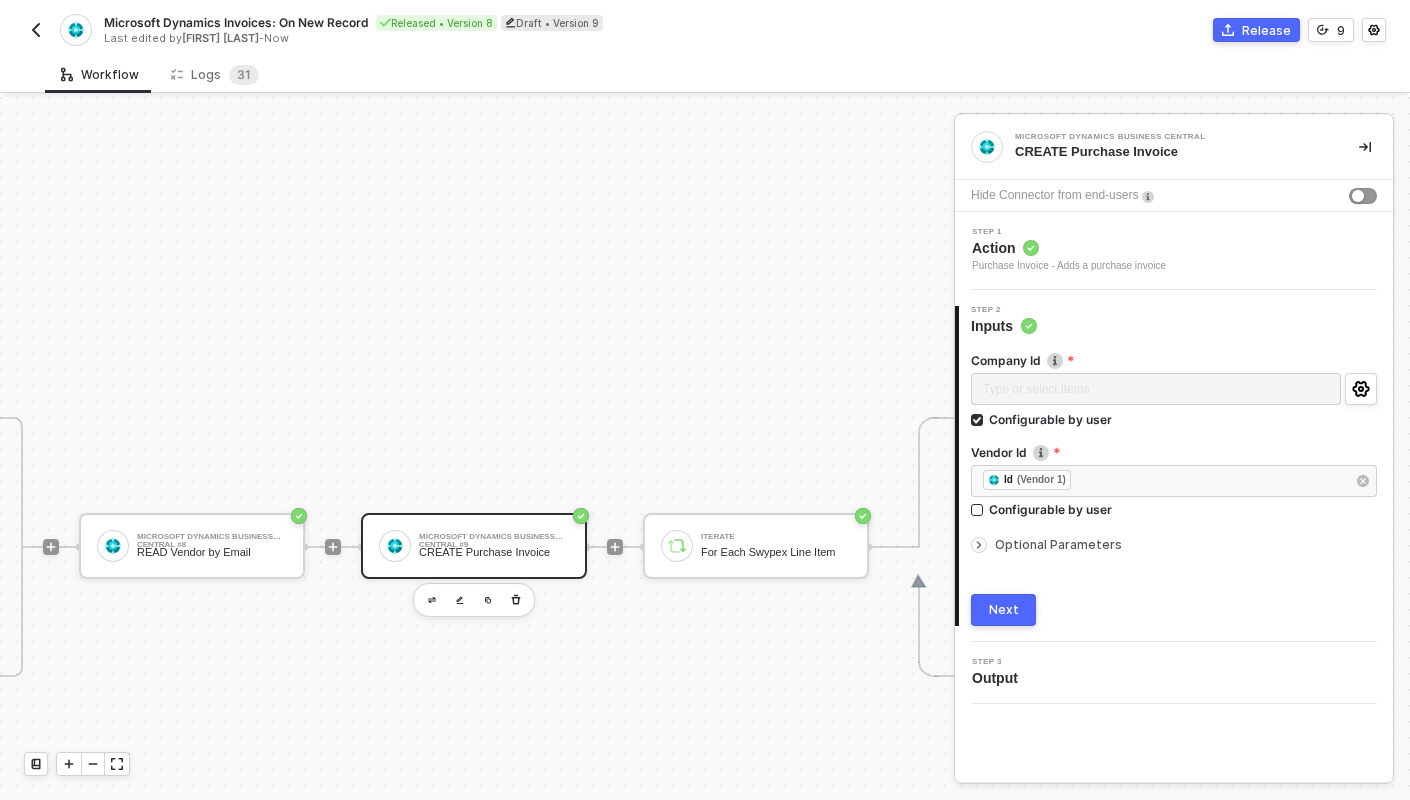 click on "Action" at bounding box center (1069, 248) 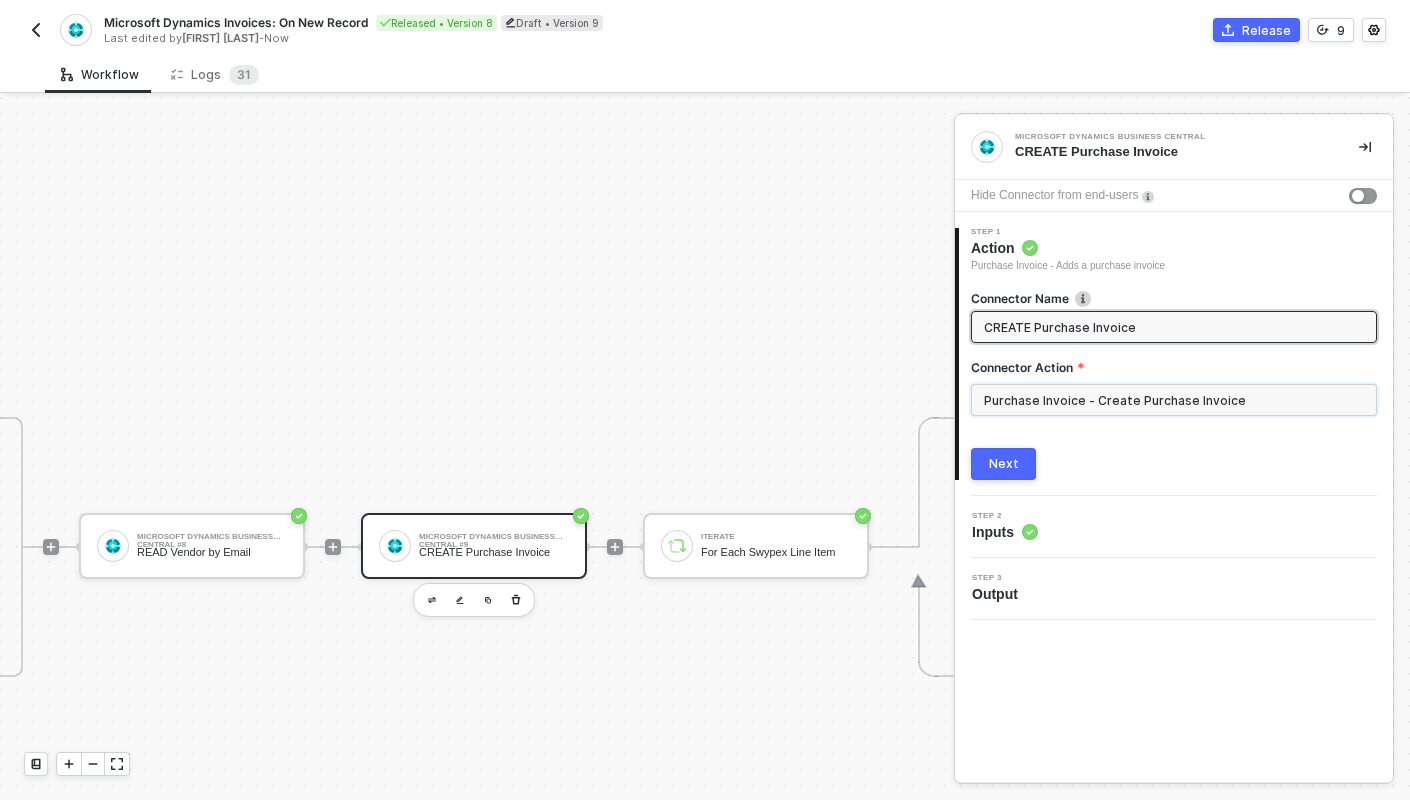 click on "Purchase Invoice - Create Purchase Invoice" at bounding box center (1174, 400) 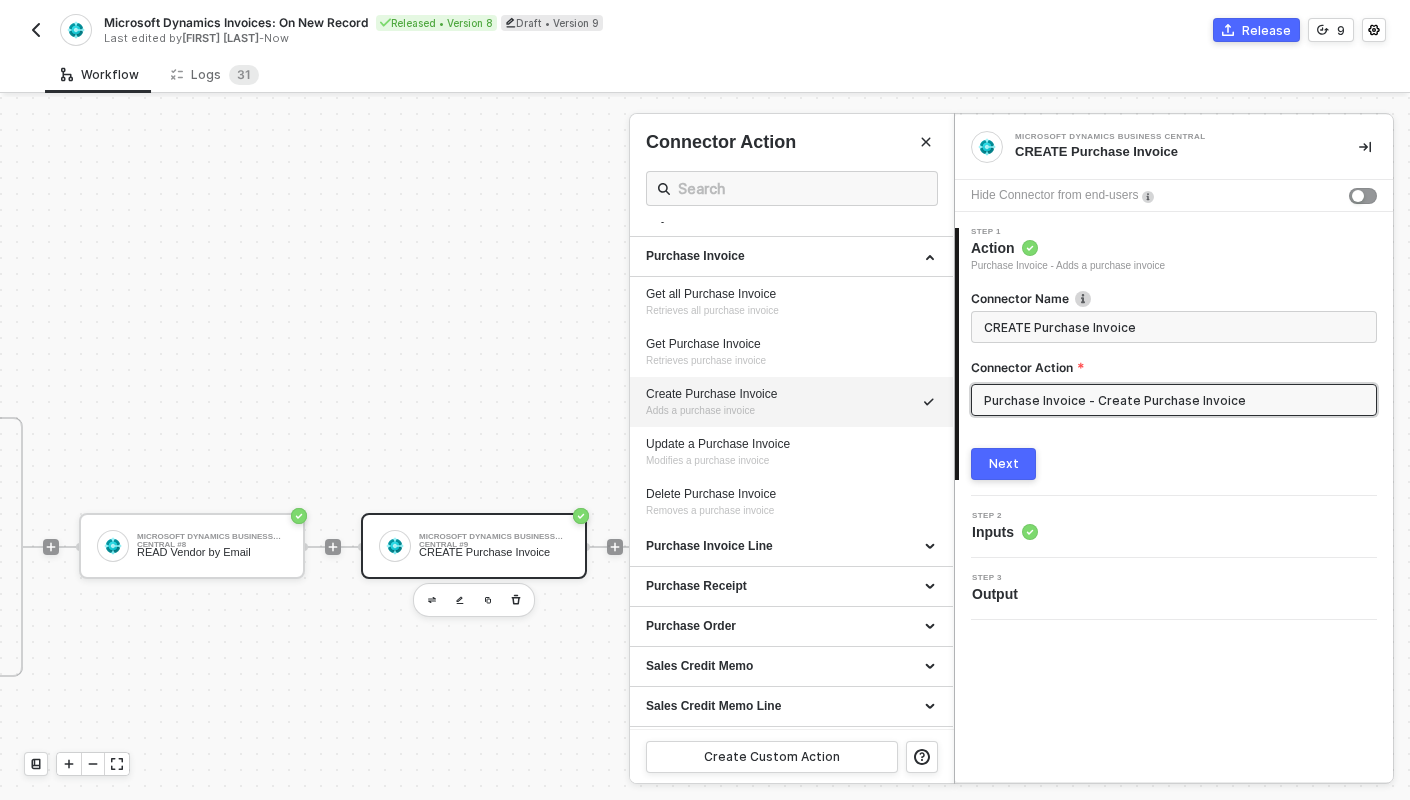 scroll, scrollTop: 746, scrollLeft: 0, axis: vertical 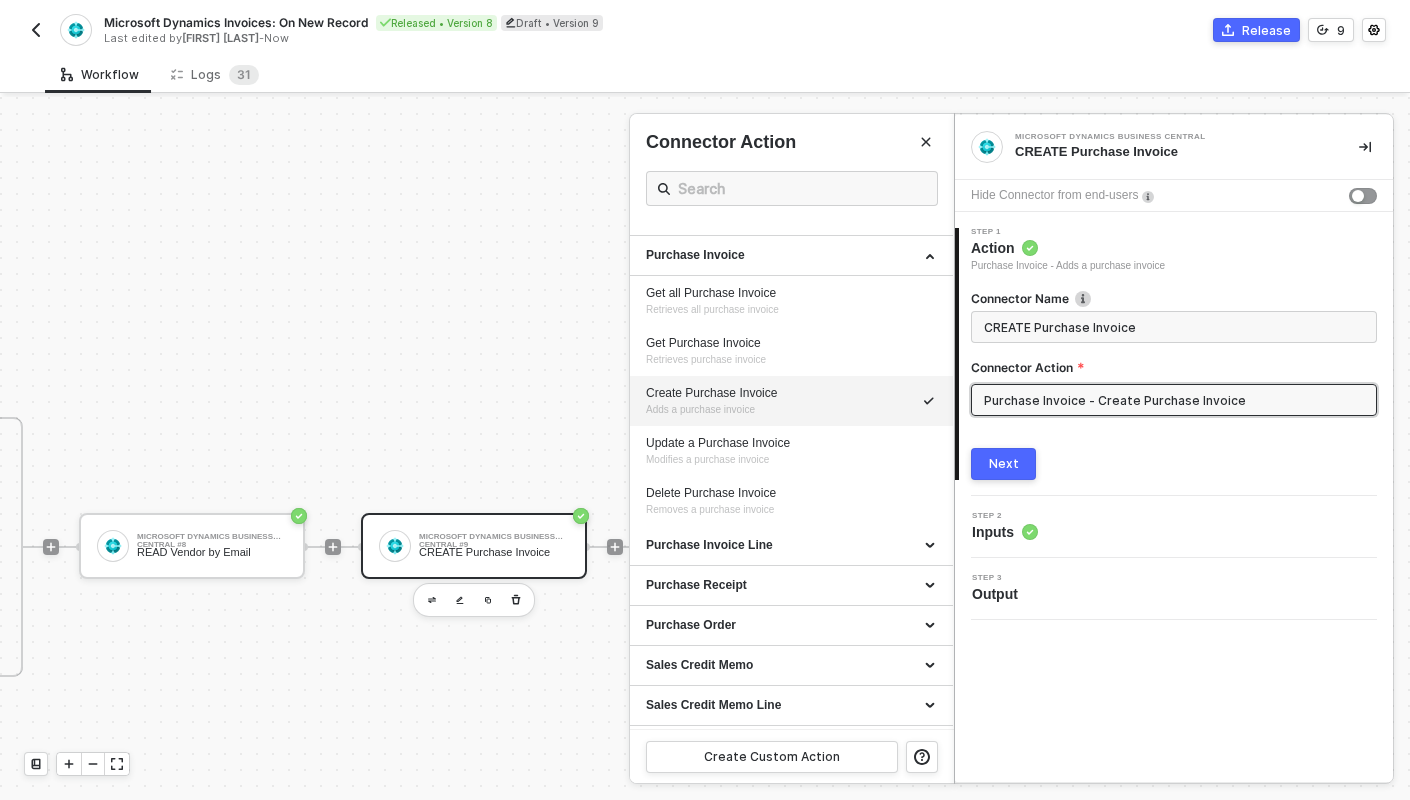 click at bounding box center (705, 448) 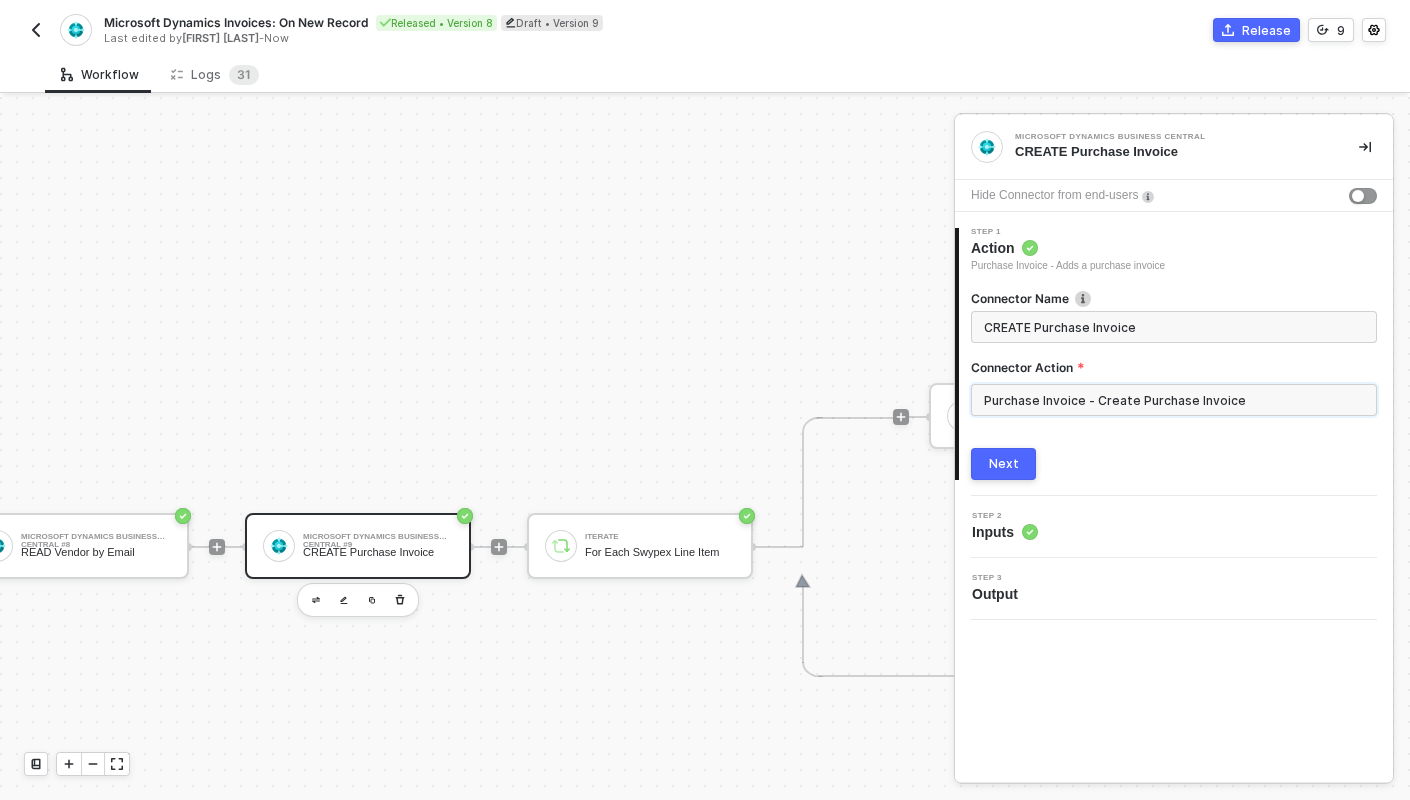 scroll, scrollTop: 450, scrollLeft: 1713, axis: both 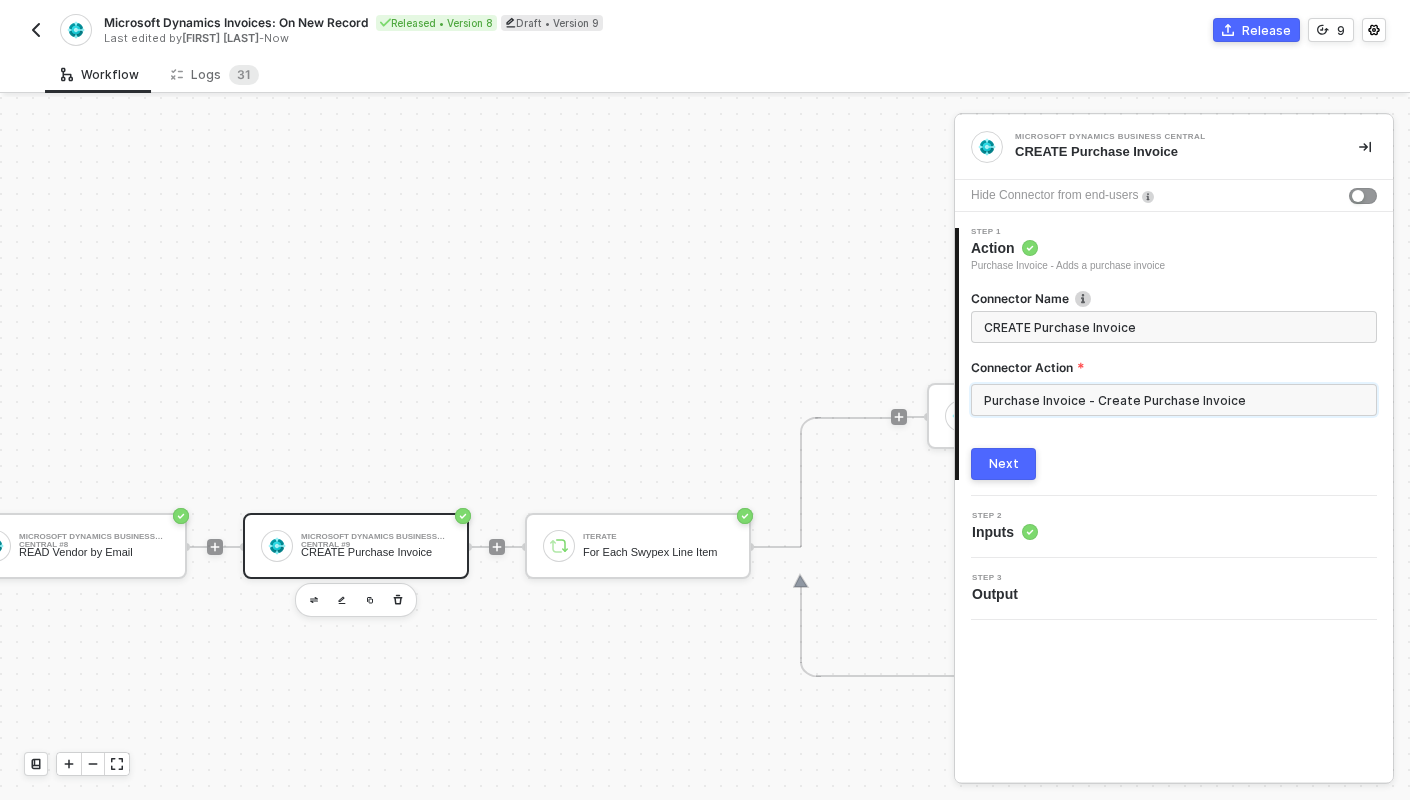 click on "Purchase Invoice - Create Purchase Invoice" at bounding box center (1174, 400) 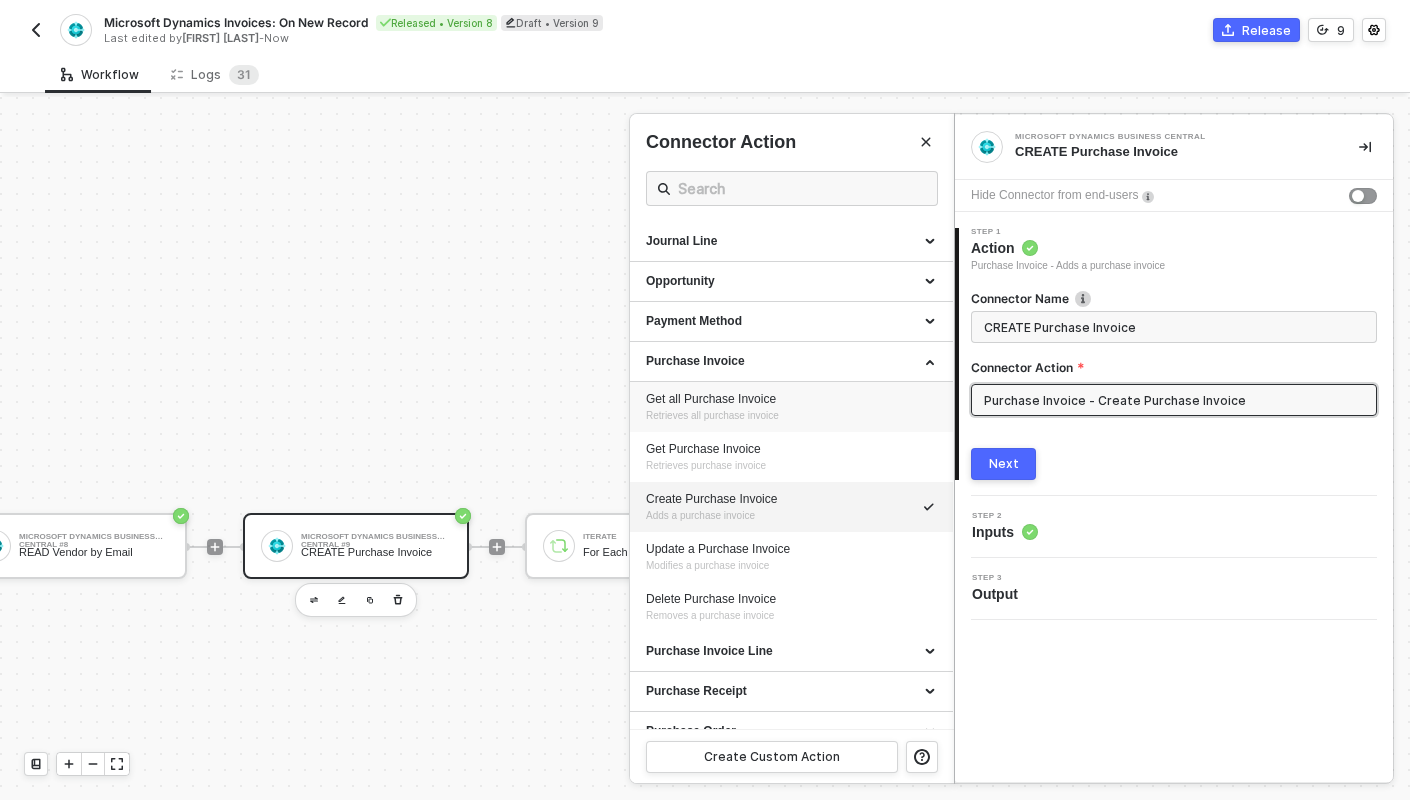 scroll, scrollTop: 678, scrollLeft: 0, axis: vertical 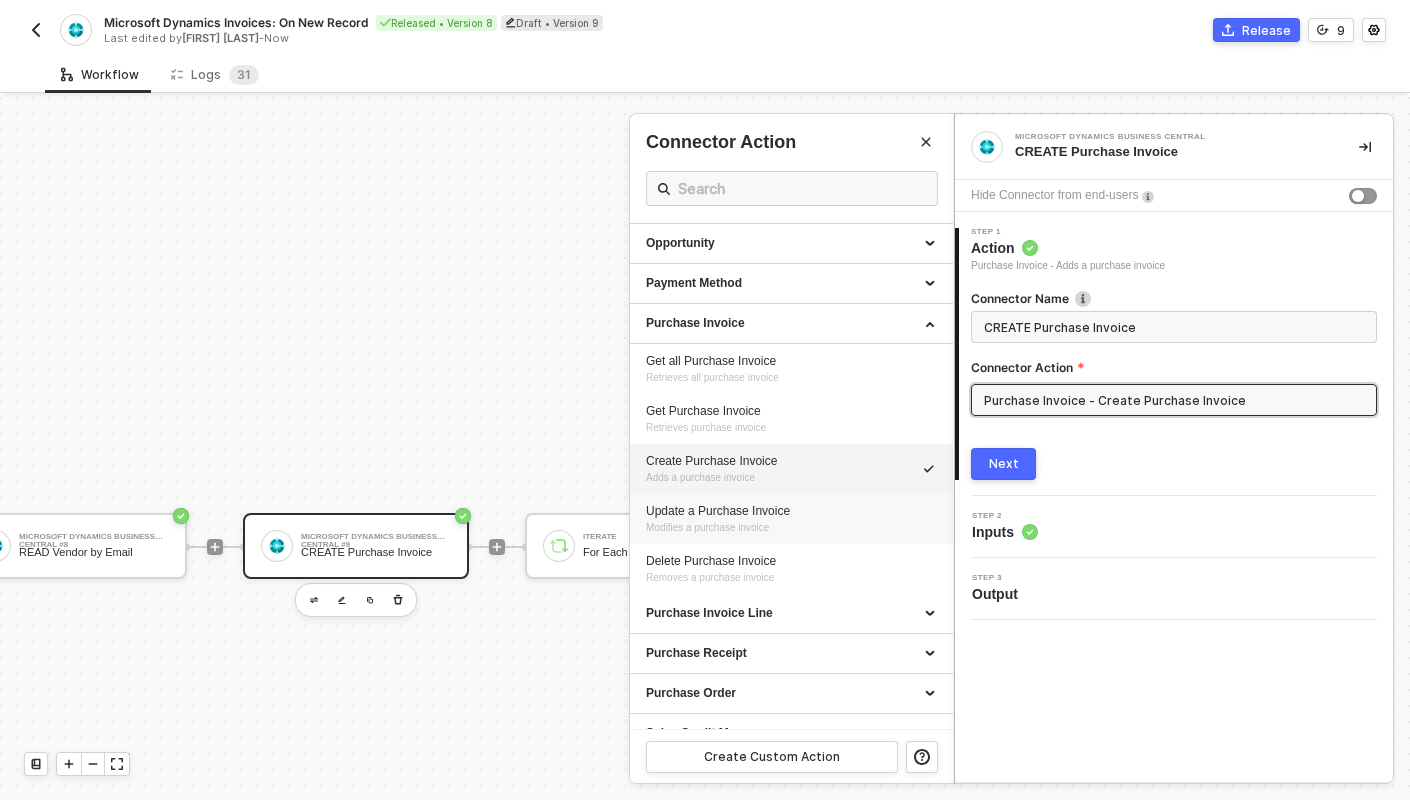 click on "Update a Purchase Invoice" at bounding box center (791, 511) 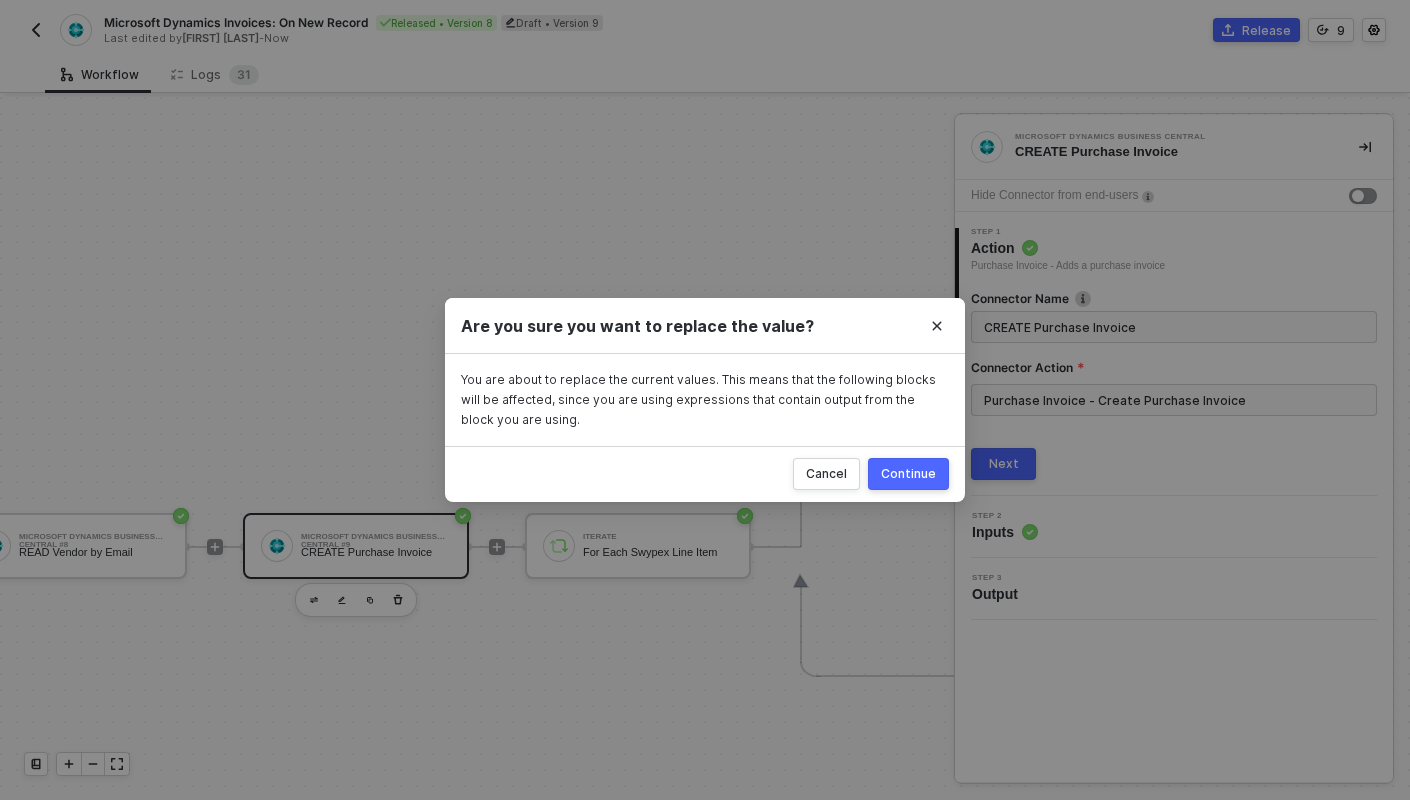 click on "Continue" at bounding box center [908, 474] 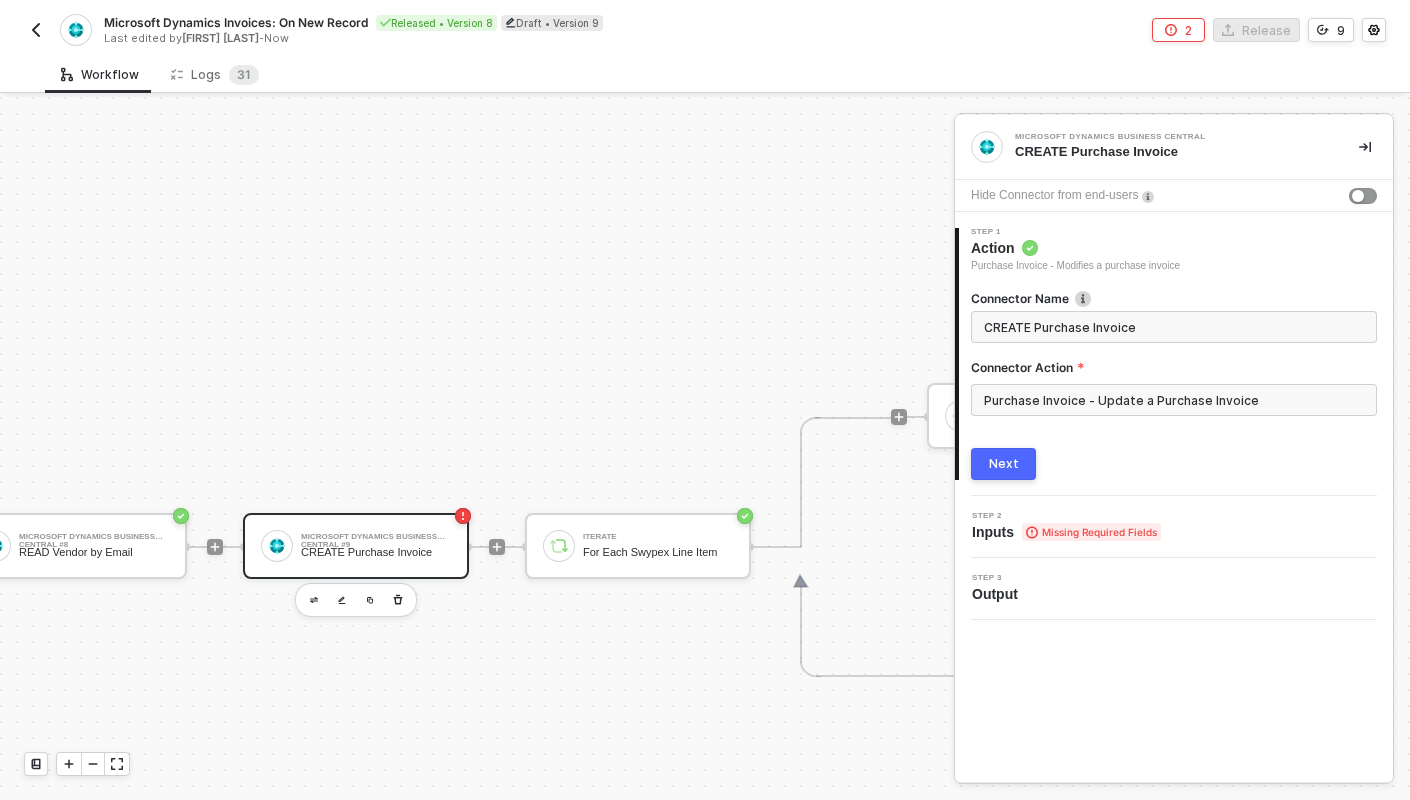 click on "2 Step 2 Inputs      Missing Required Fields" at bounding box center [1174, 527] 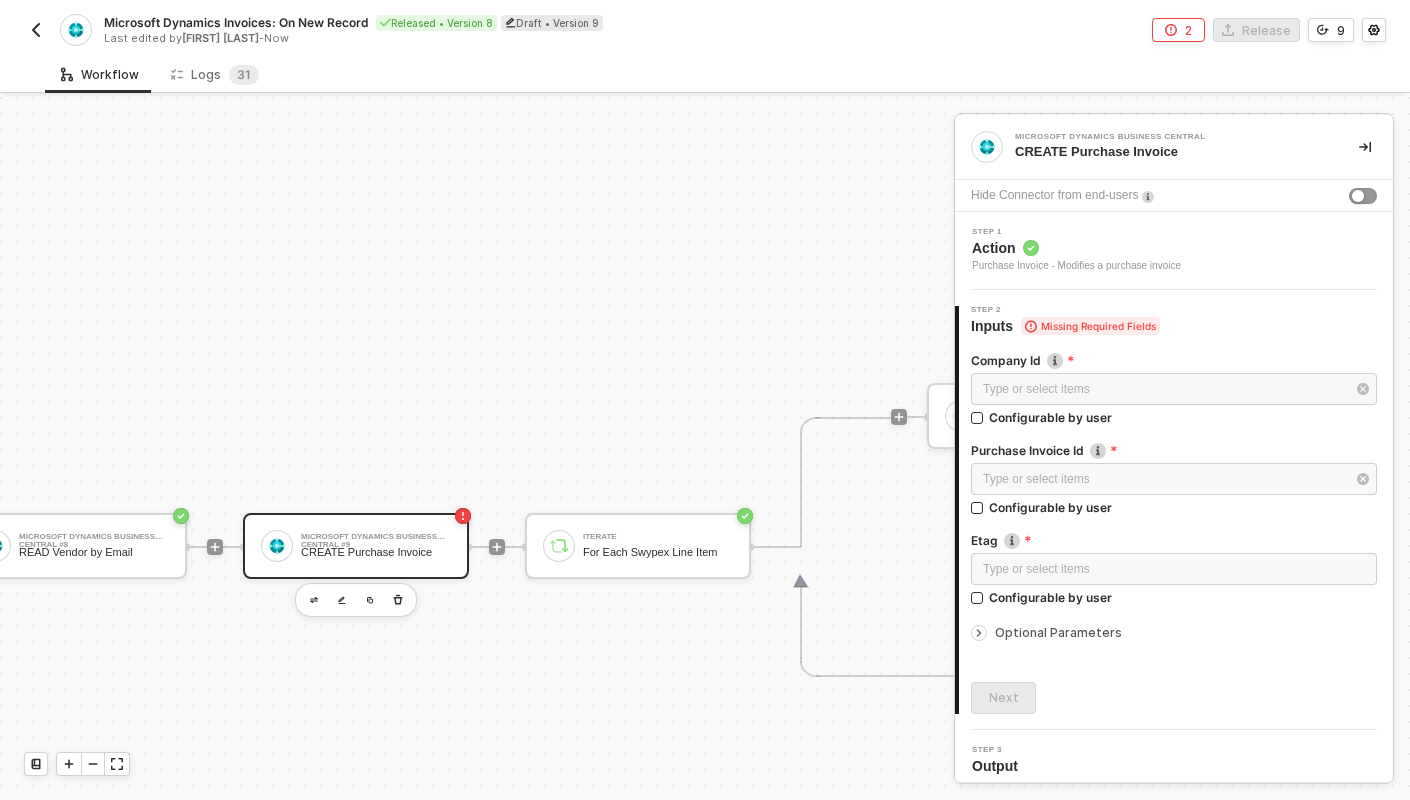scroll, scrollTop: 10, scrollLeft: 0, axis: vertical 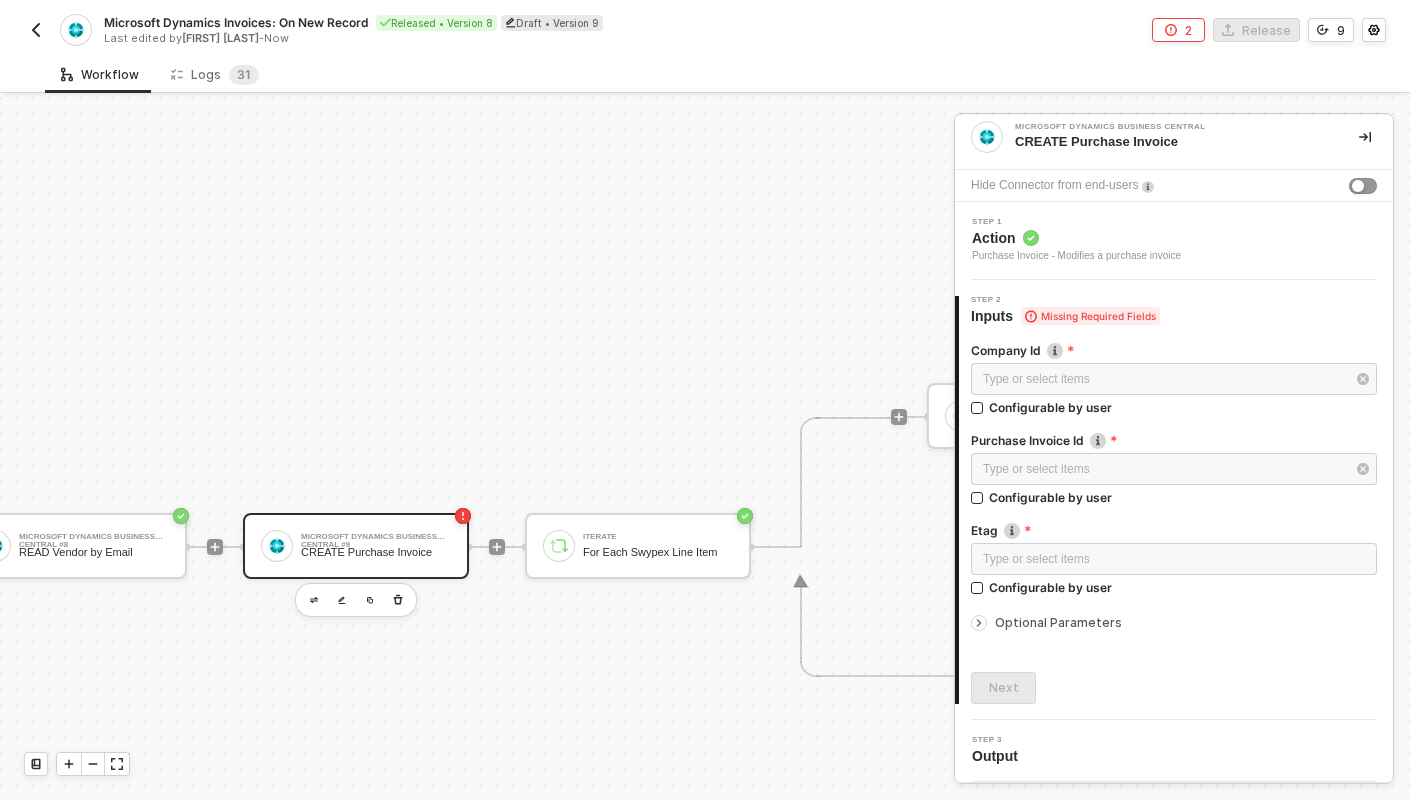 click on "Optional Parameters" at bounding box center (1058, 622) 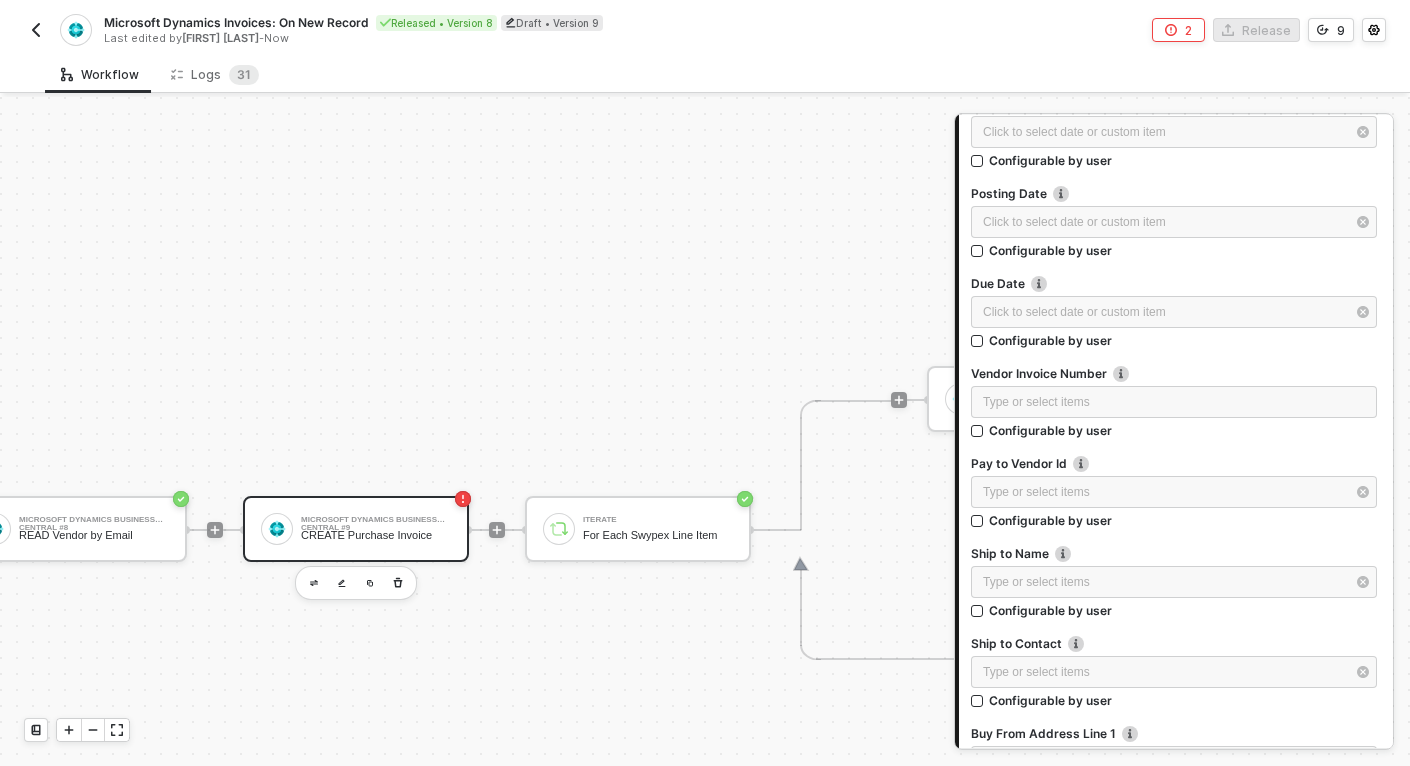 scroll, scrollTop: 0, scrollLeft: 0, axis: both 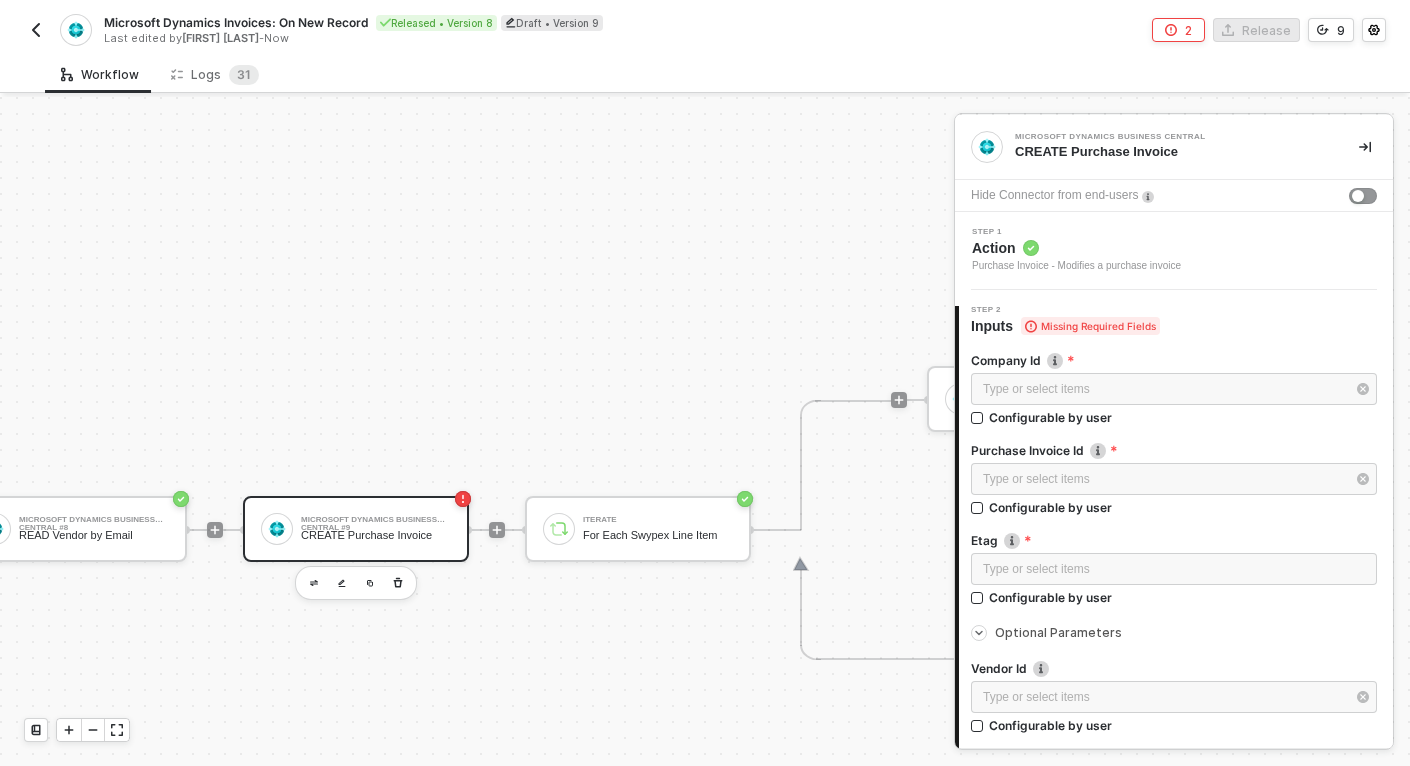 click on "TRUE FALSE Microsoft Dynamics Business Central #3 CREATE Vendor Microsoft Dynamics Business Central #8 READ Vendor by Email Microsoft Dynamics Business Central #9 CREATE Purchase Invoice Iterate For Each Swypex Line Item Microsoft Dynamics Business Central #5 CREATE Purchase Invoice Line" at bounding box center (354, 530) 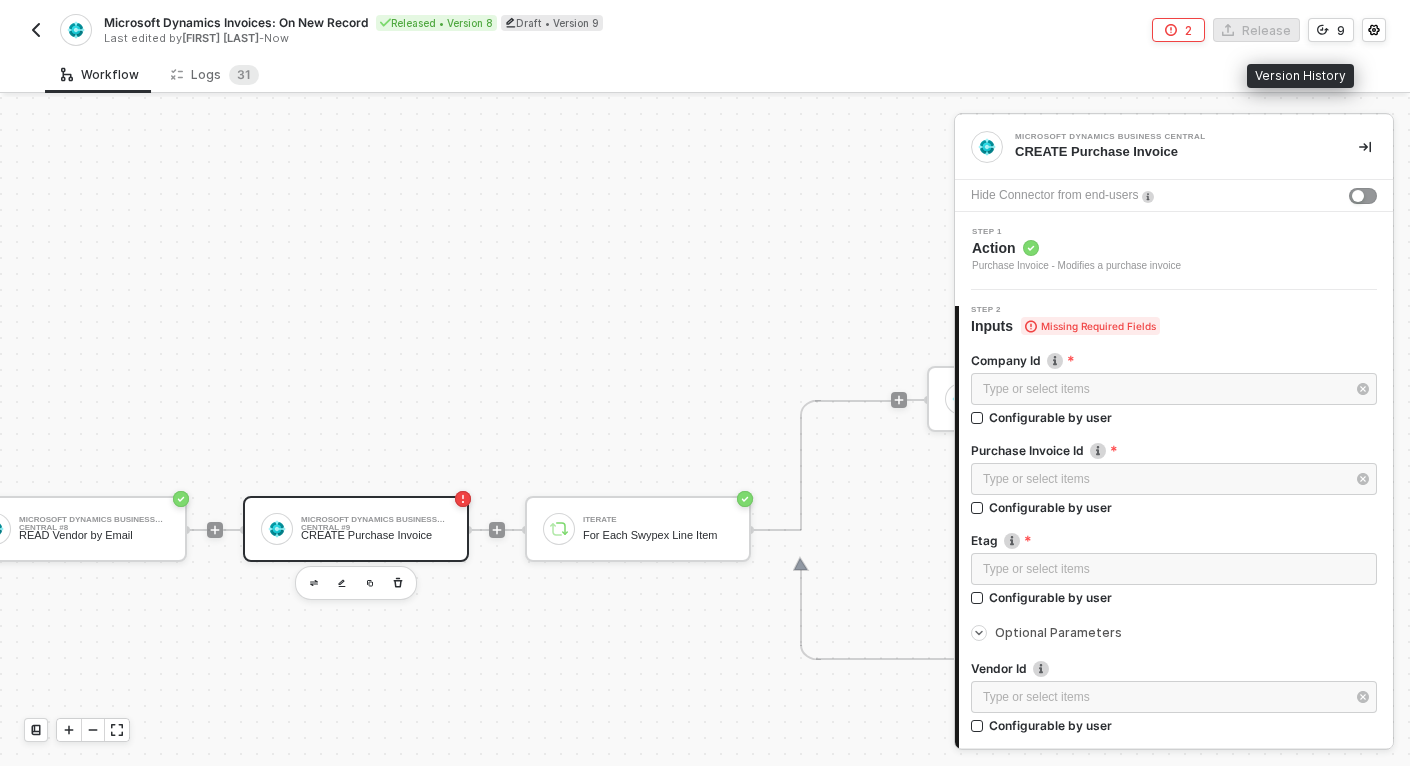 click on "2 Release 9" at bounding box center (1045, 30) 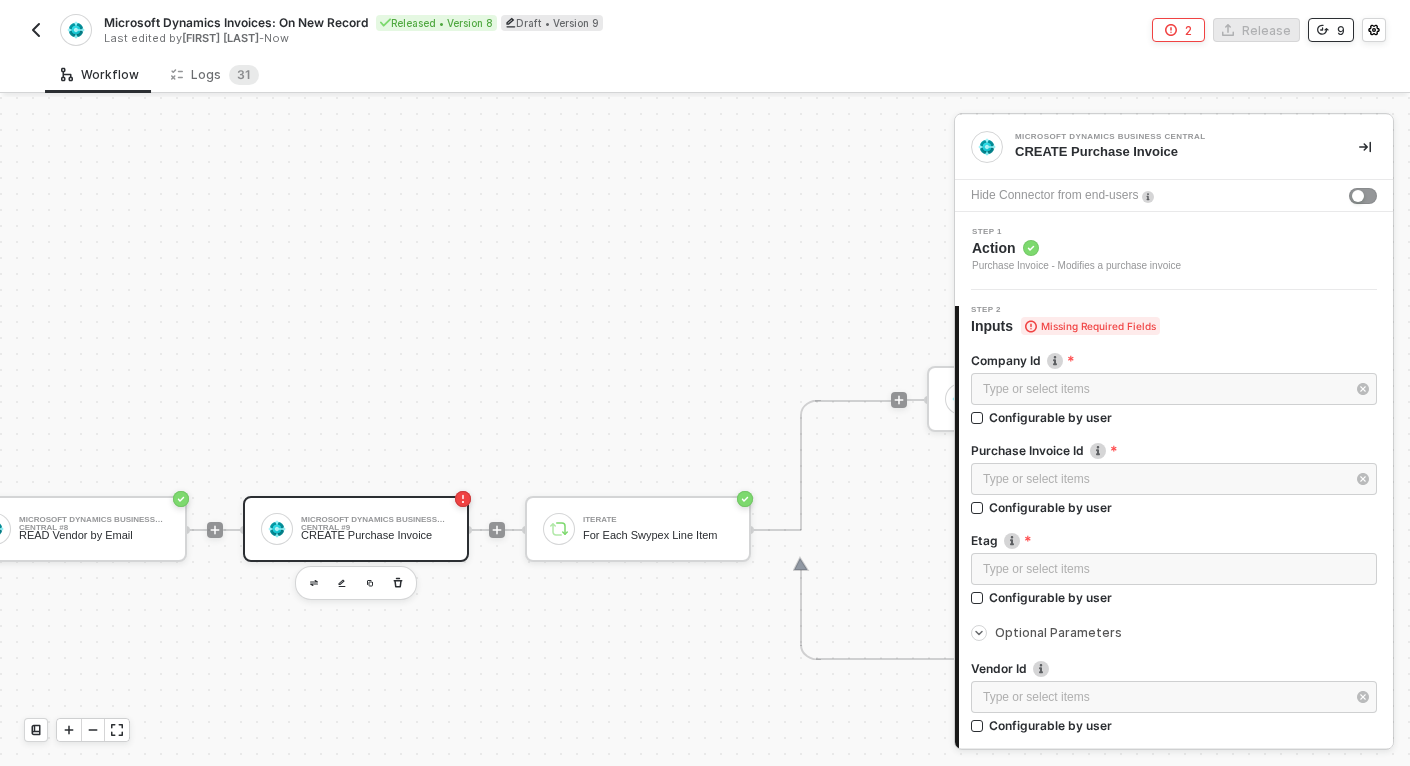 click on "9" at bounding box center [1341, 30] 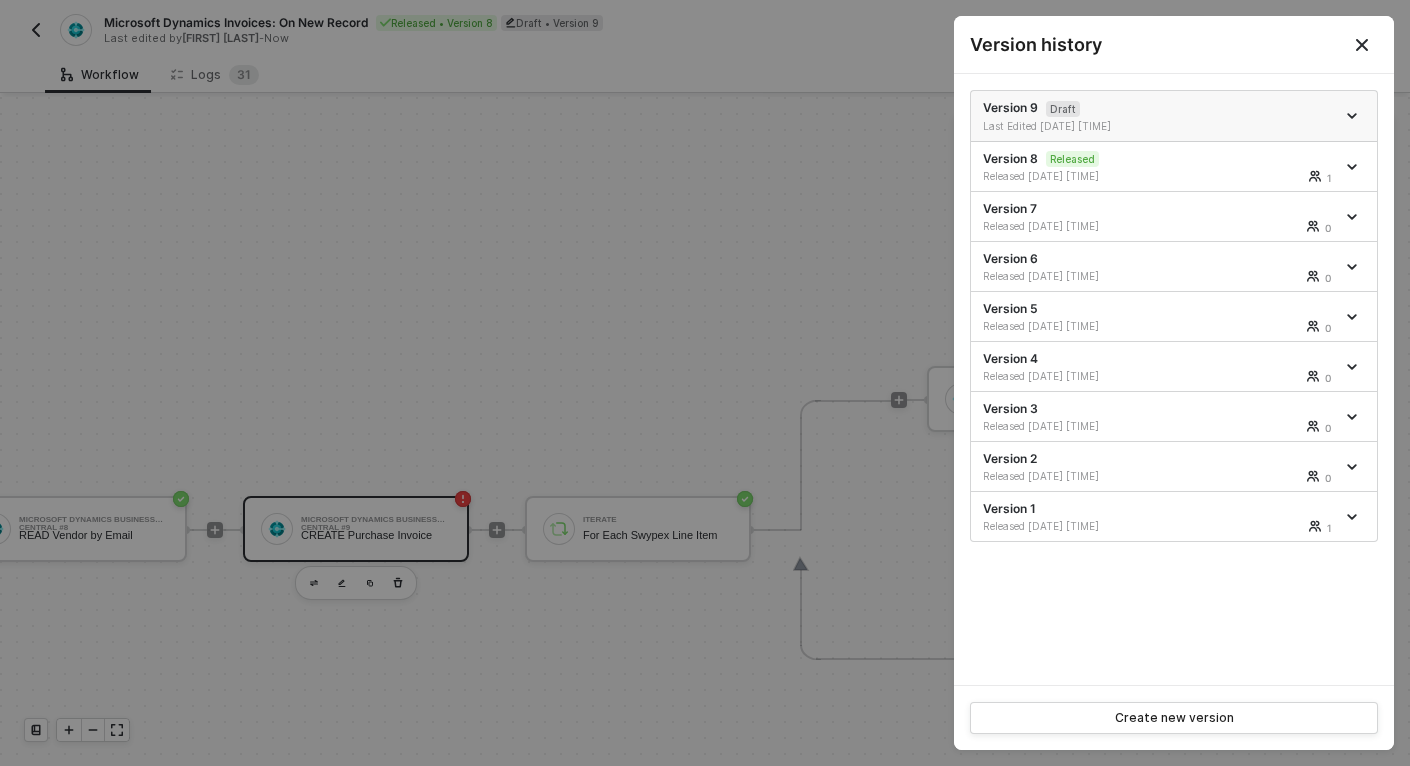 click 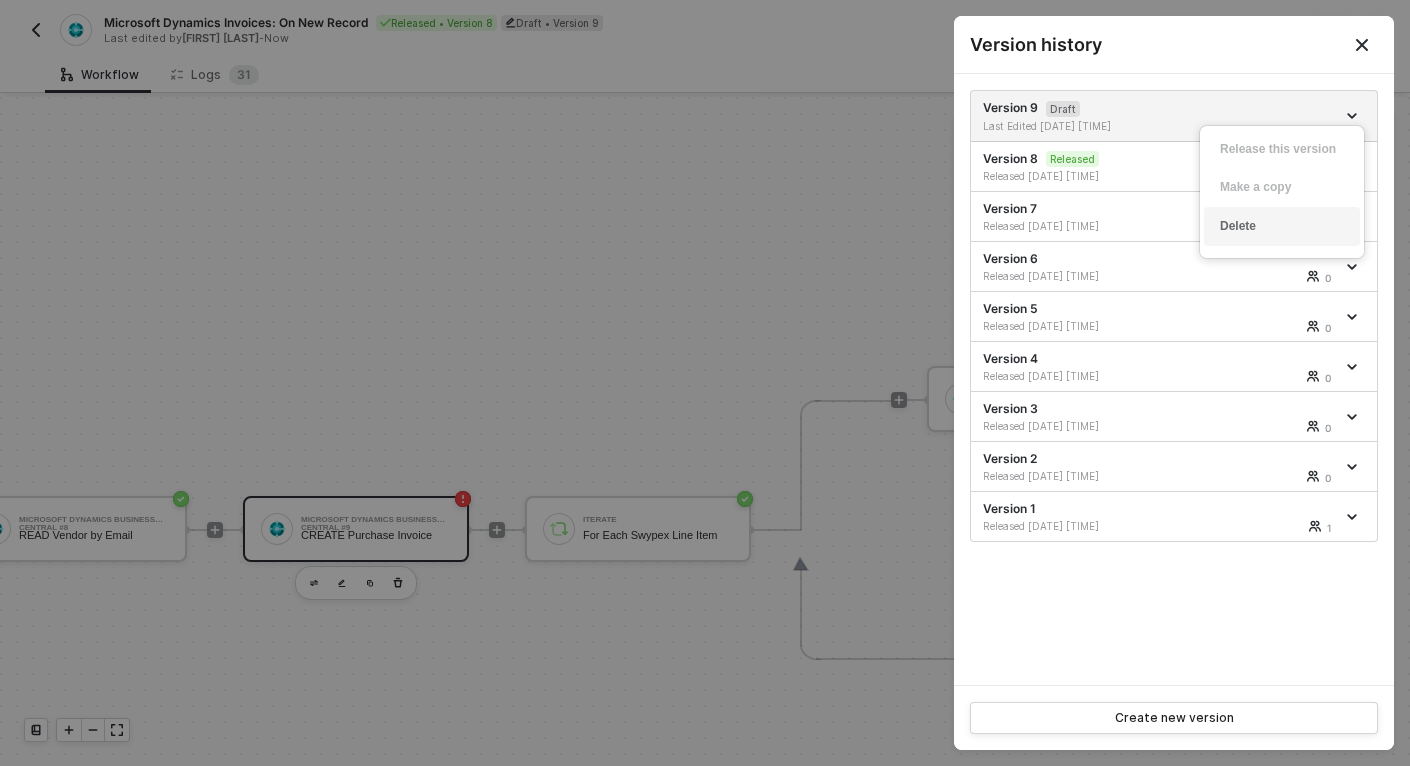 click on "Delete" at bounding box center [1282, 226] 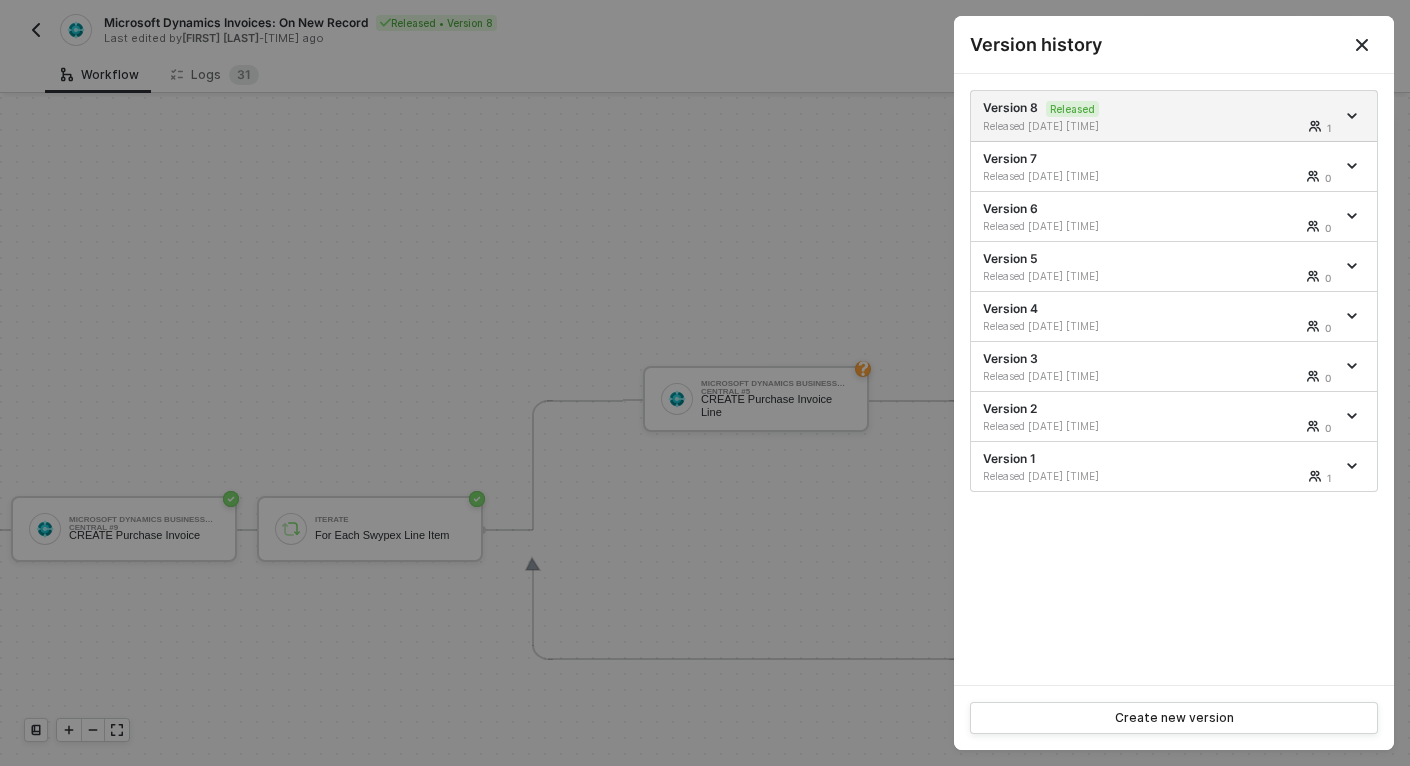 click at bounding box center (705, 383) 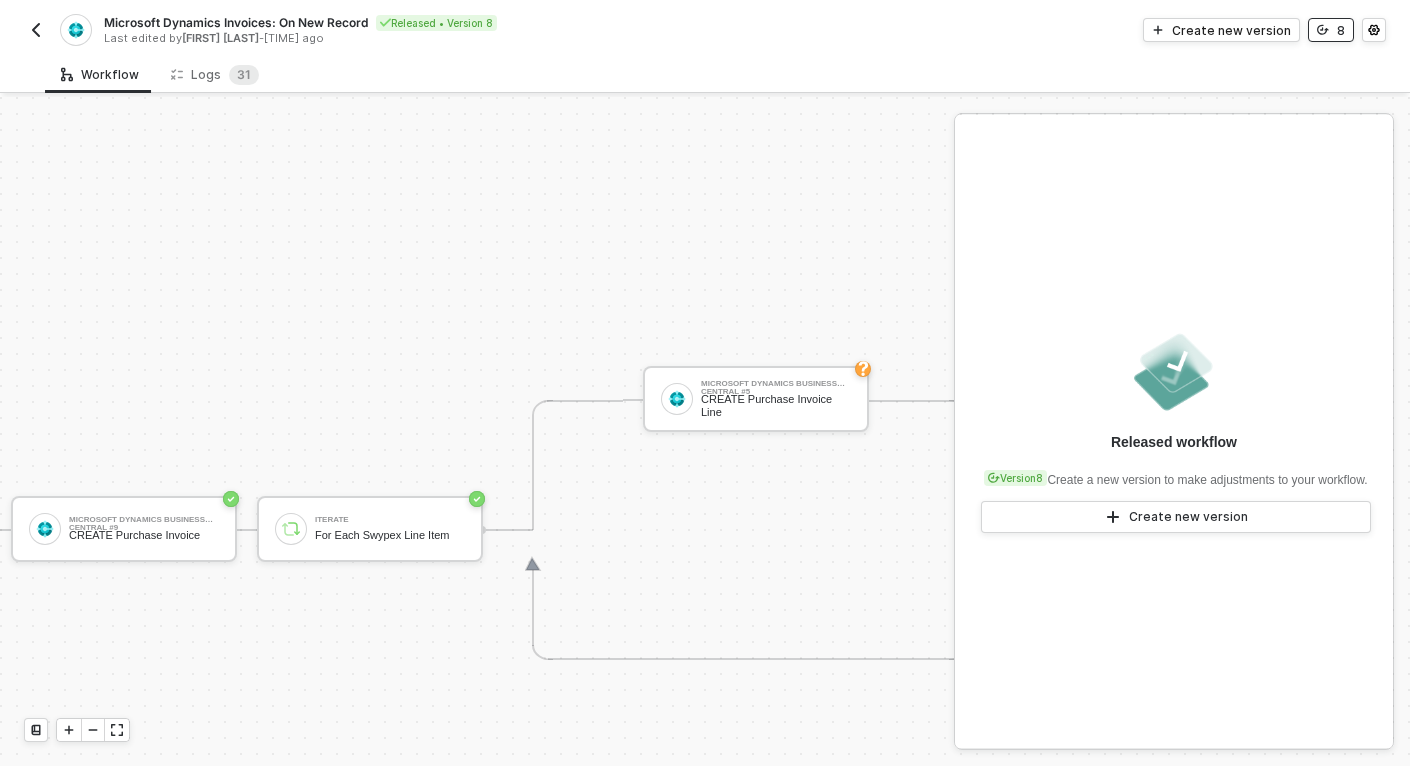 scroll, scrollTop: 450, scrollLeft: 1758, axis: both 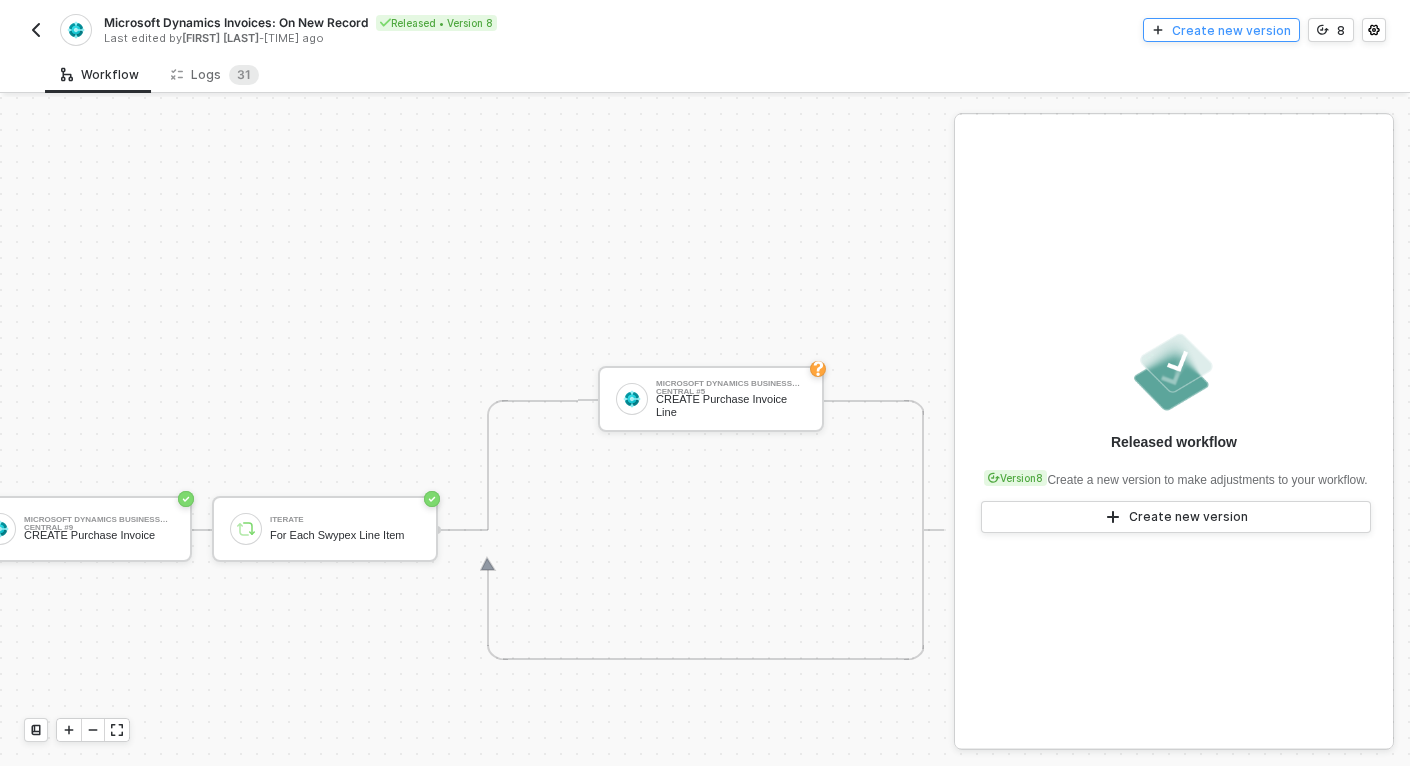 click on "Create new version" at bounding box center (1231, 30) 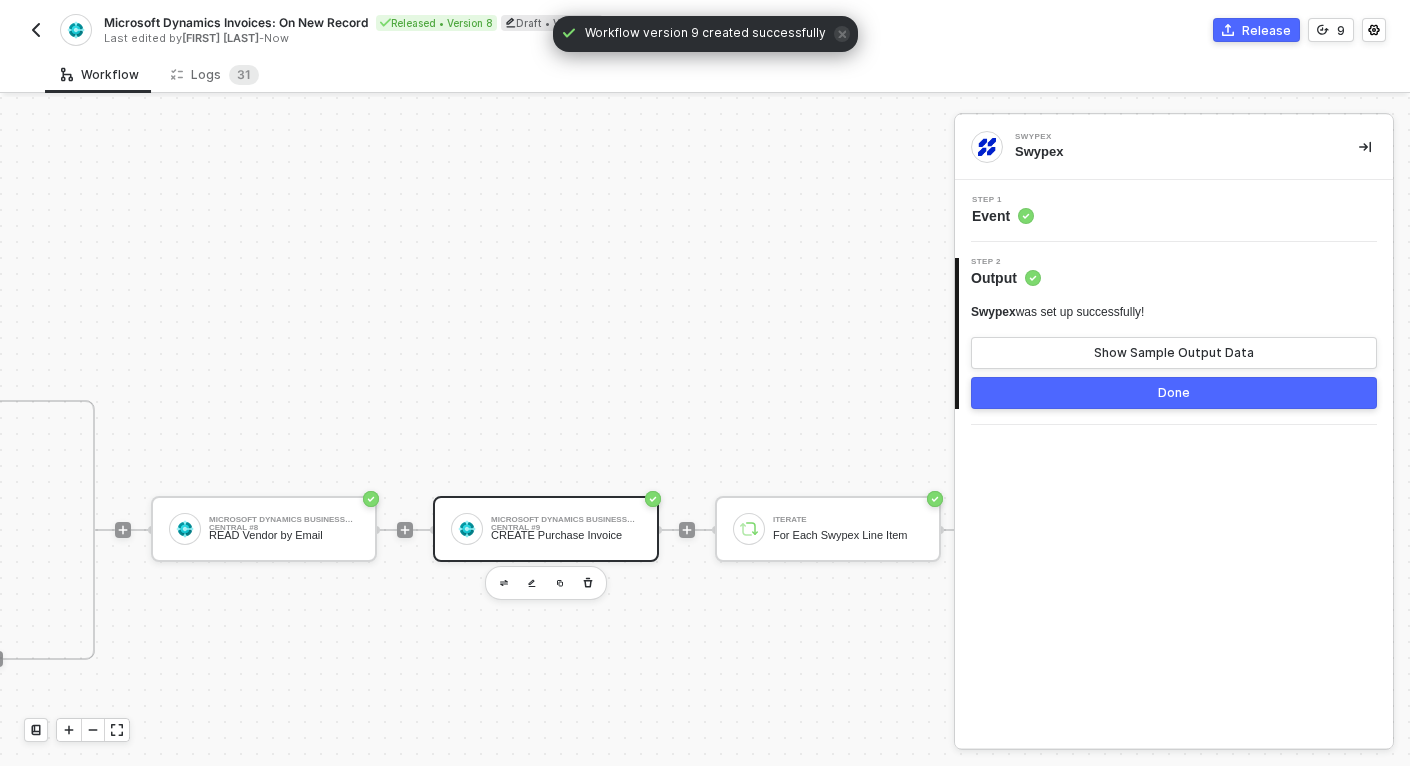 scroll, scrollTop: 450, scrollLeft: 1618, axis: both 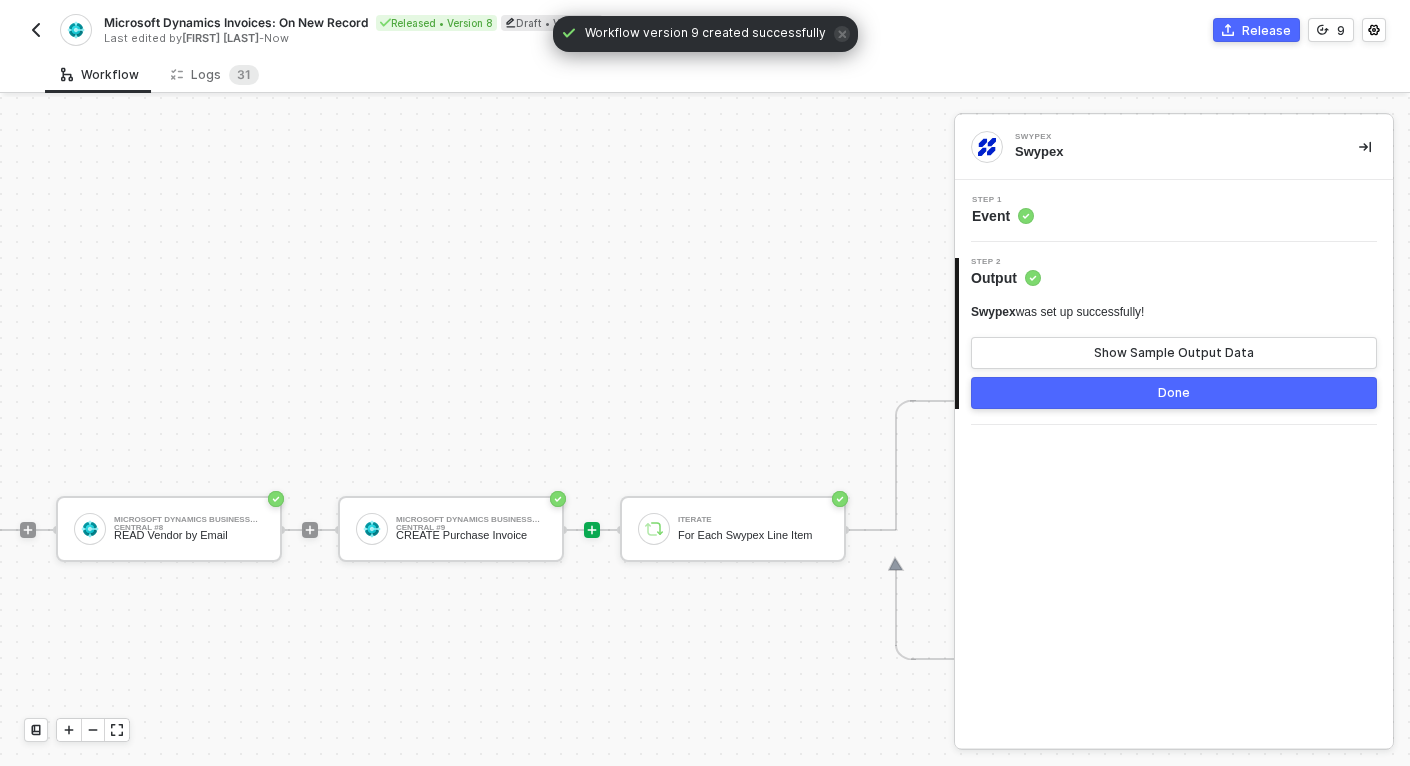click 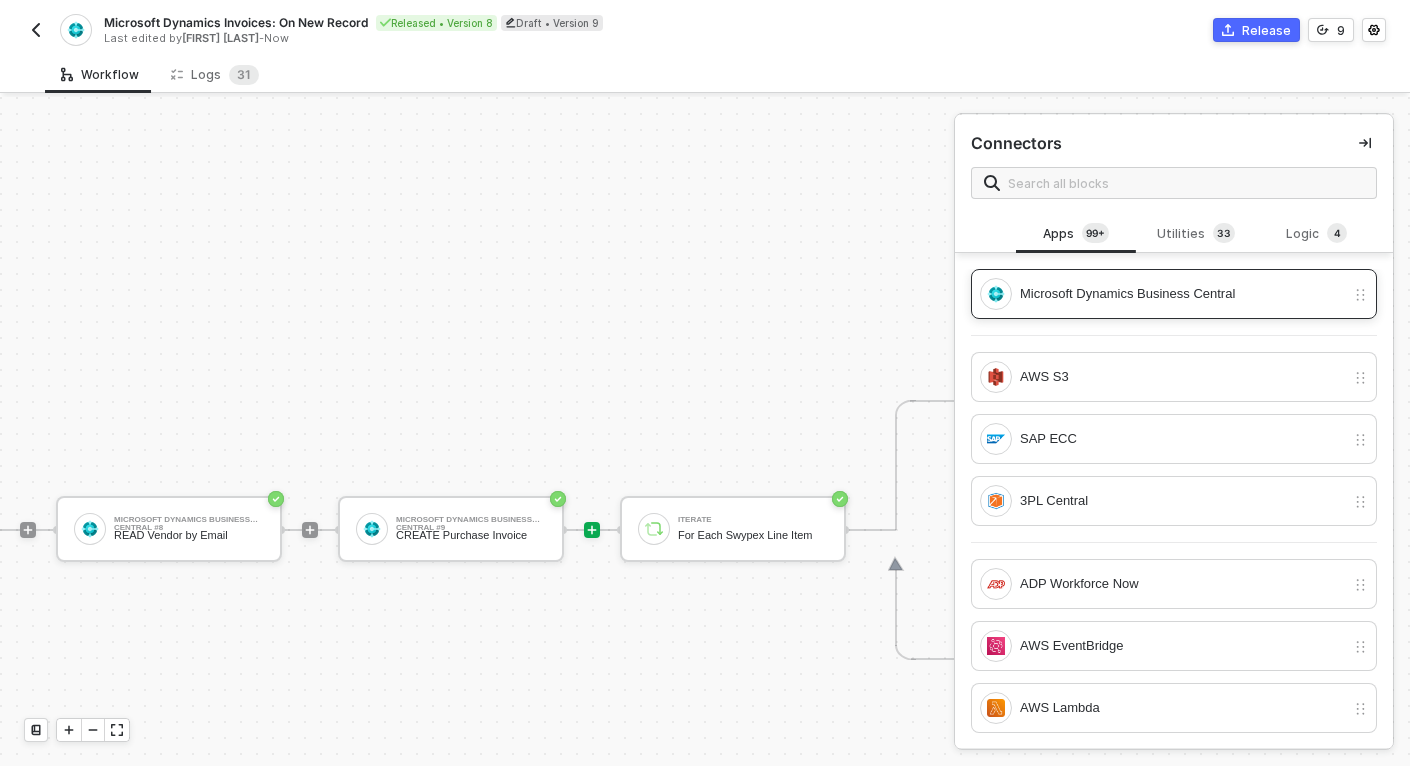 click on "Microsoft Dynamics Business Central" at bounding box center (1182, 294) 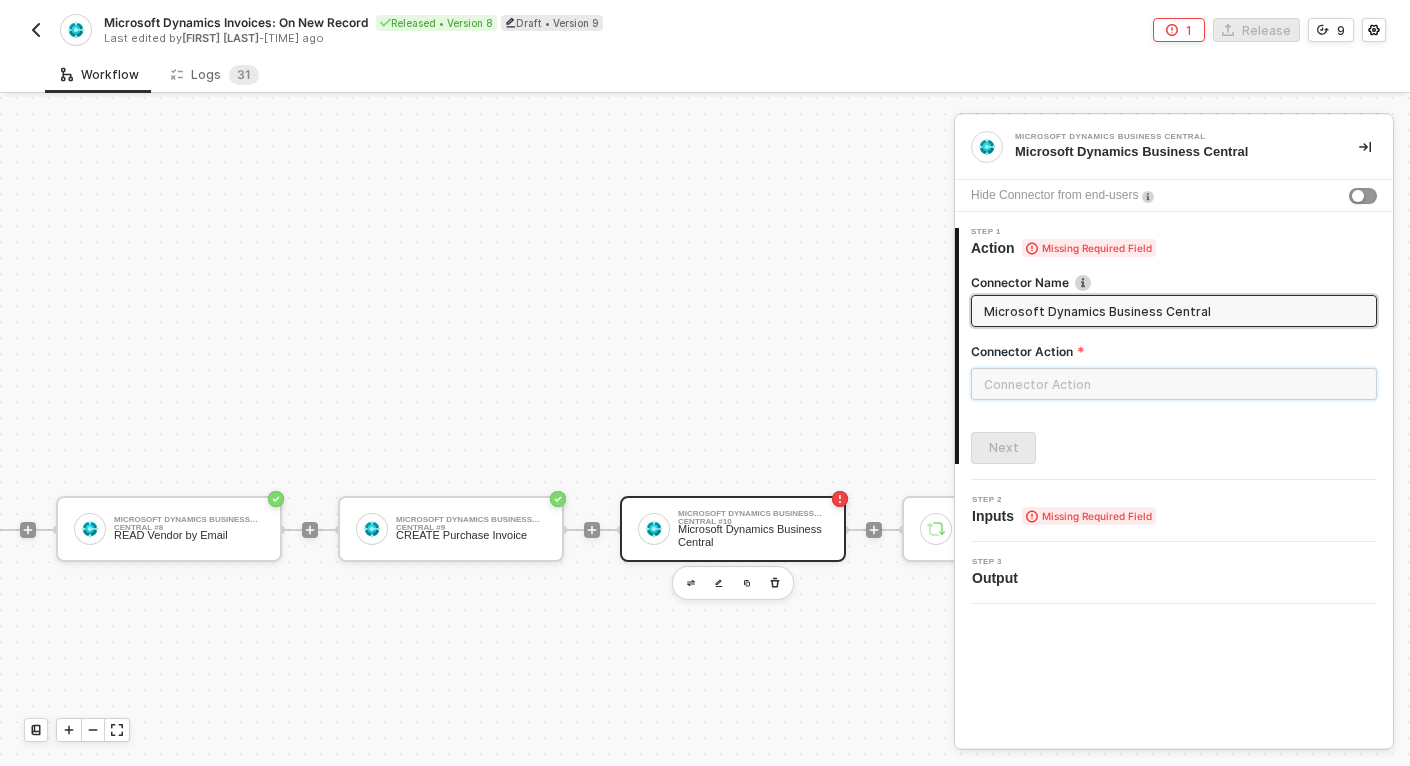 click at bounding box center [1174, 384] 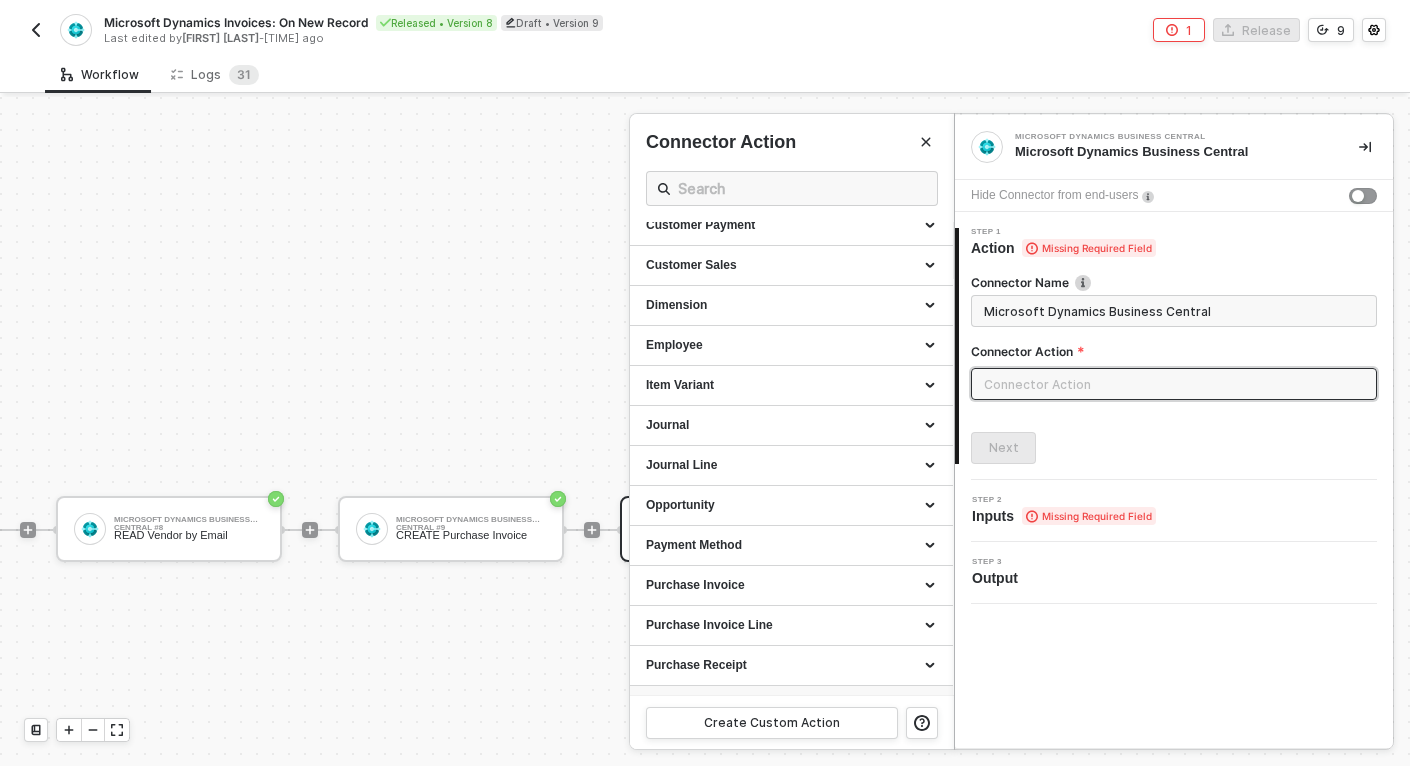 scroll, scrollTop: 413, scrollLeft: 0, axis: vertical 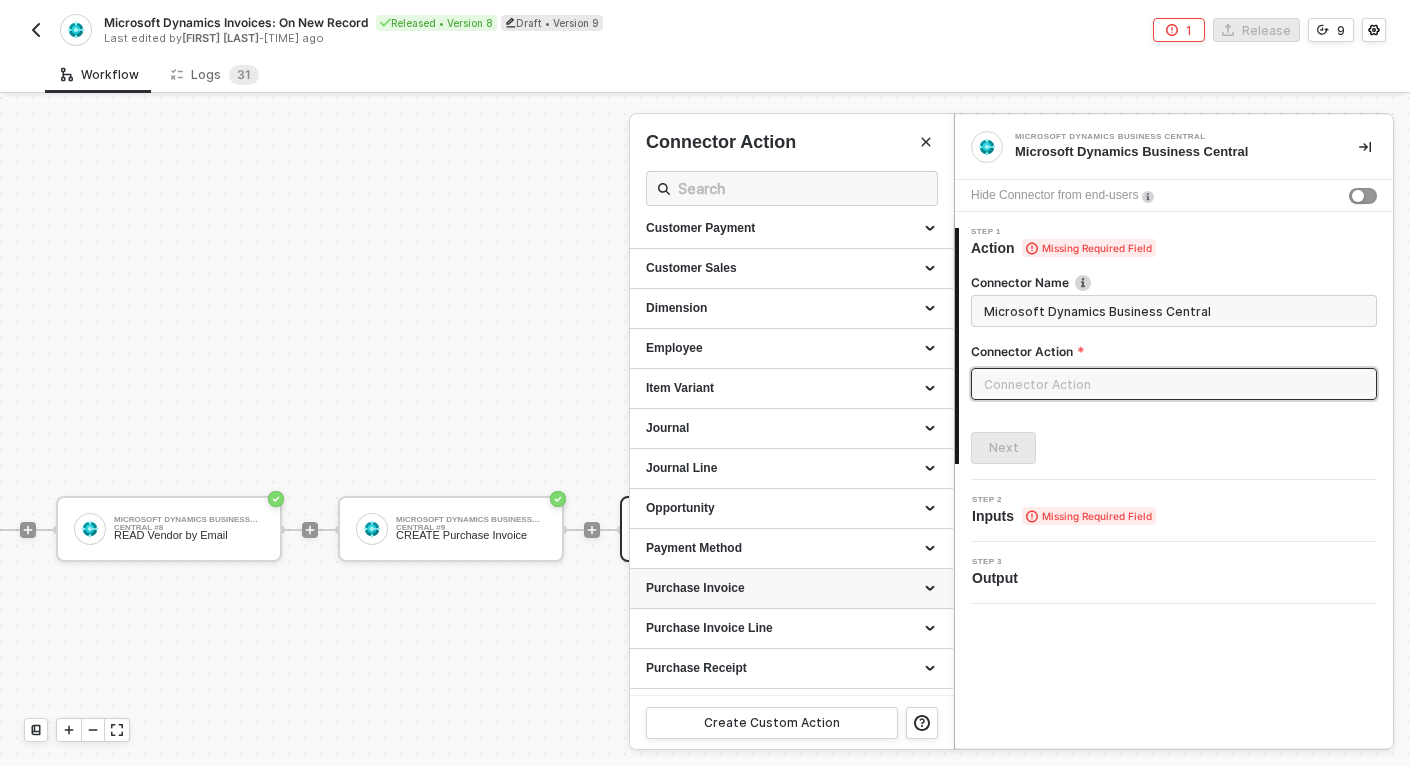 click on "Purchase Invoice" at bounding box center (791, 588) 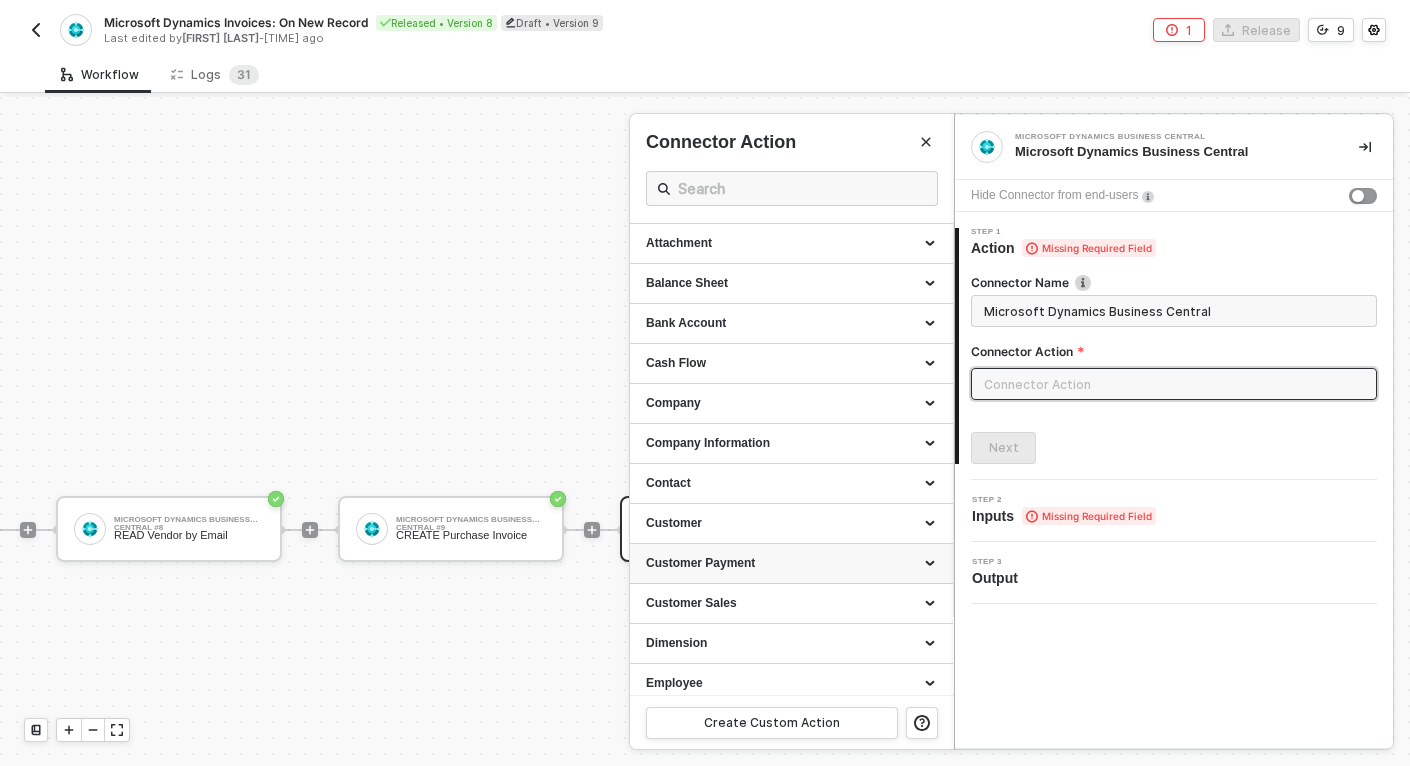 scroll, scrollTop: 0, scrollLeft: 0, axis: both 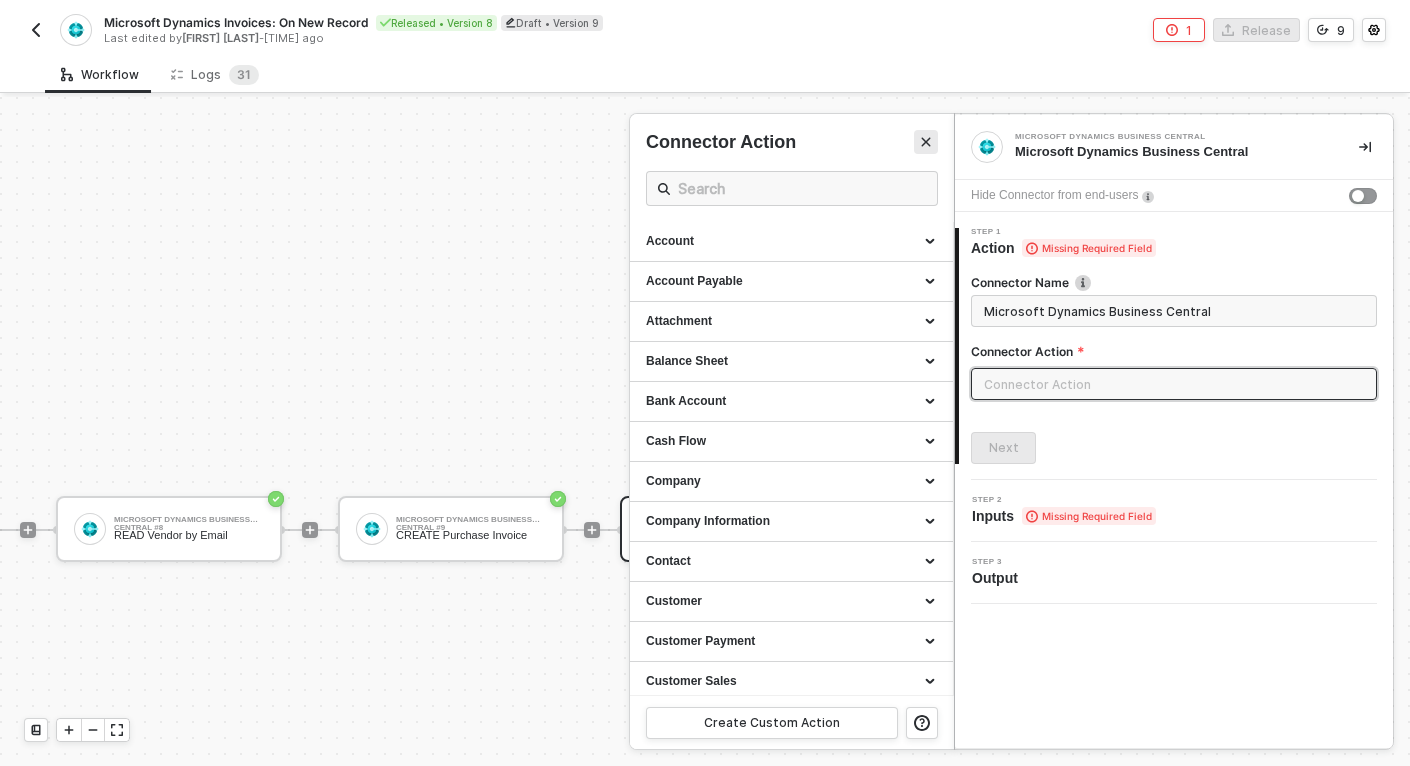click 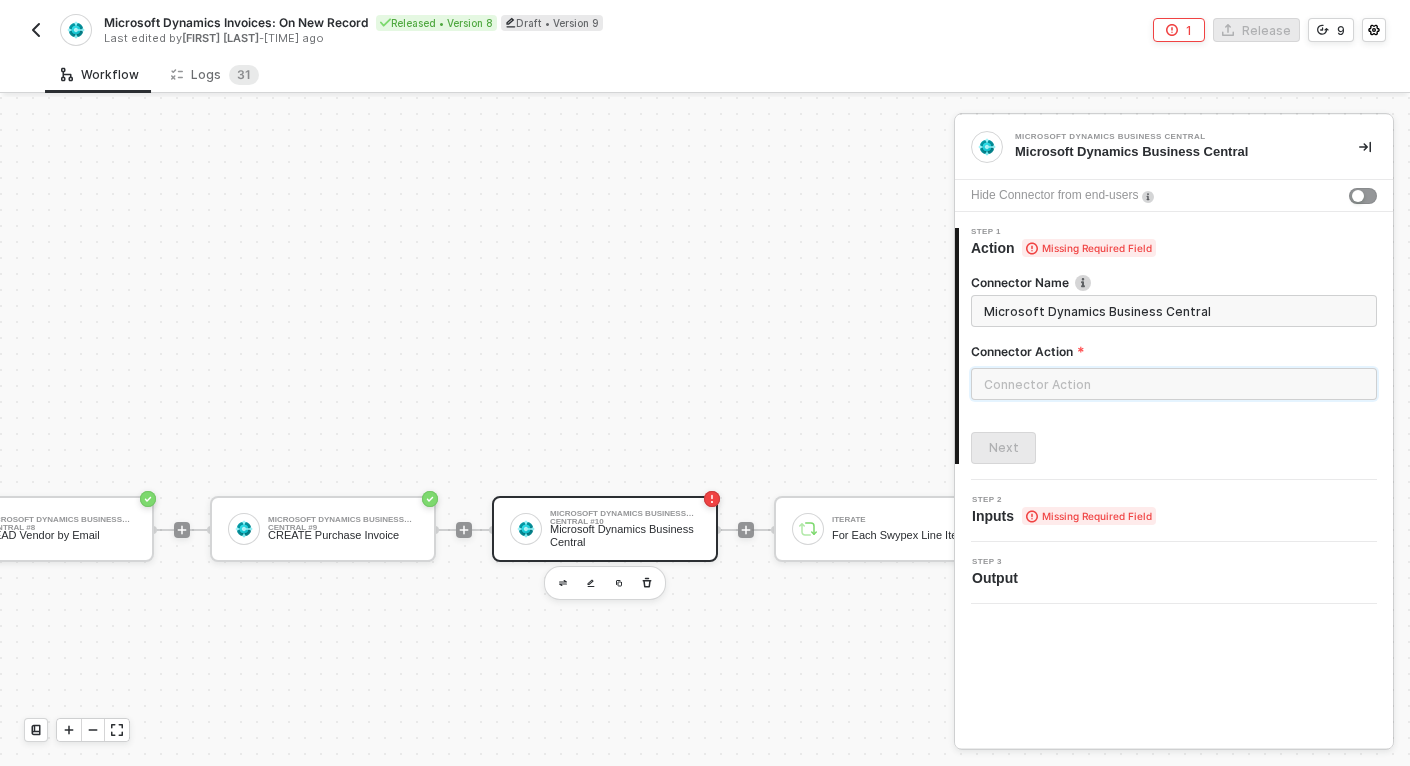 scroll, scrollTop: 450, scrollLeft: 1748, axis: both 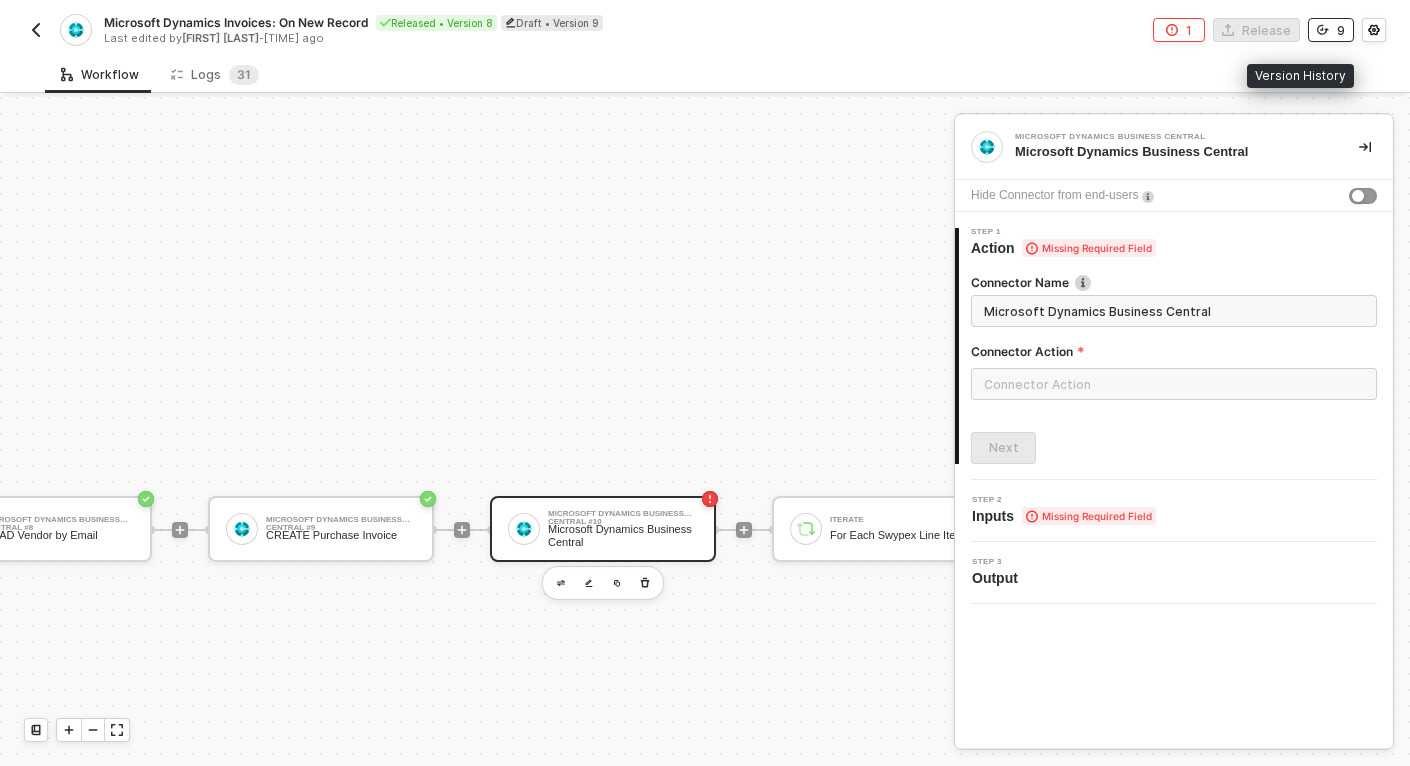 click on "9" at bounding box center [1341, 30] 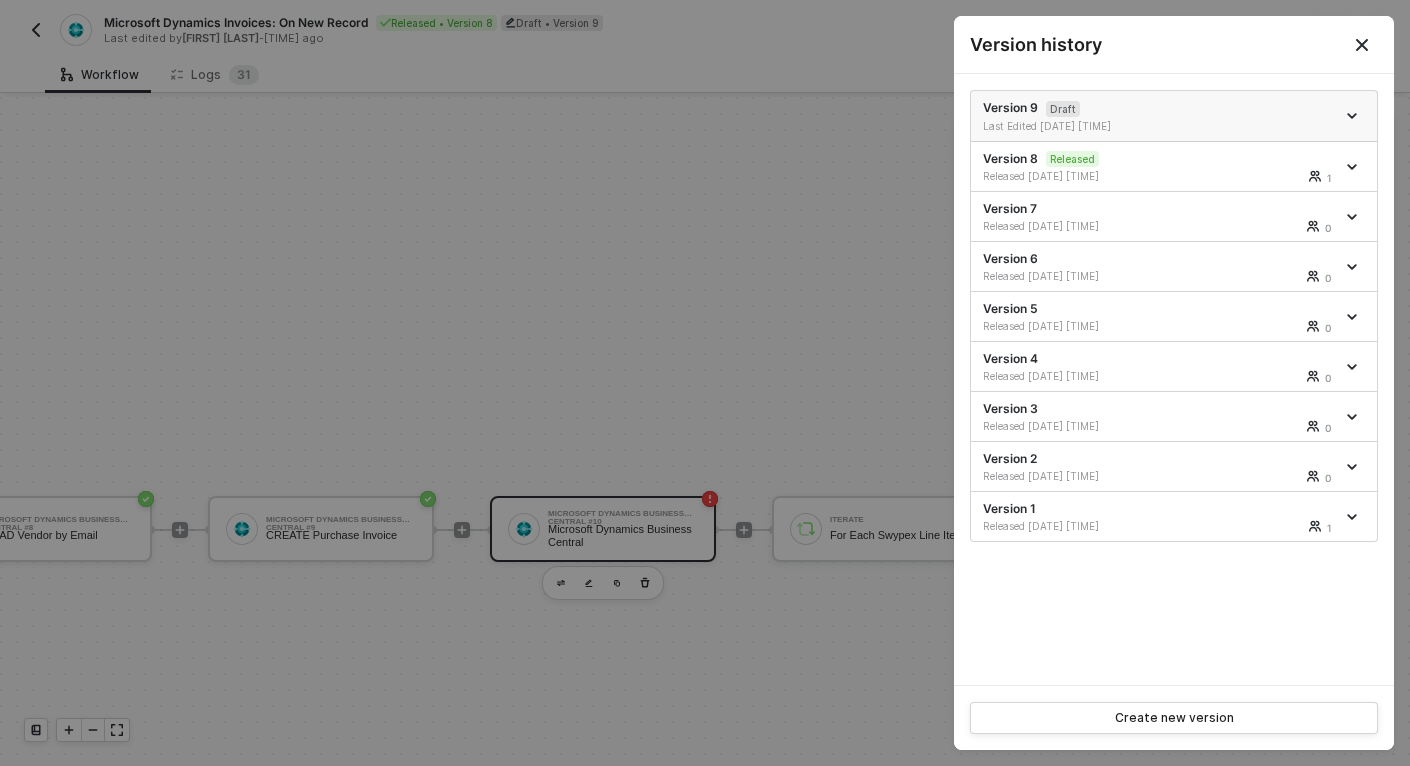 click 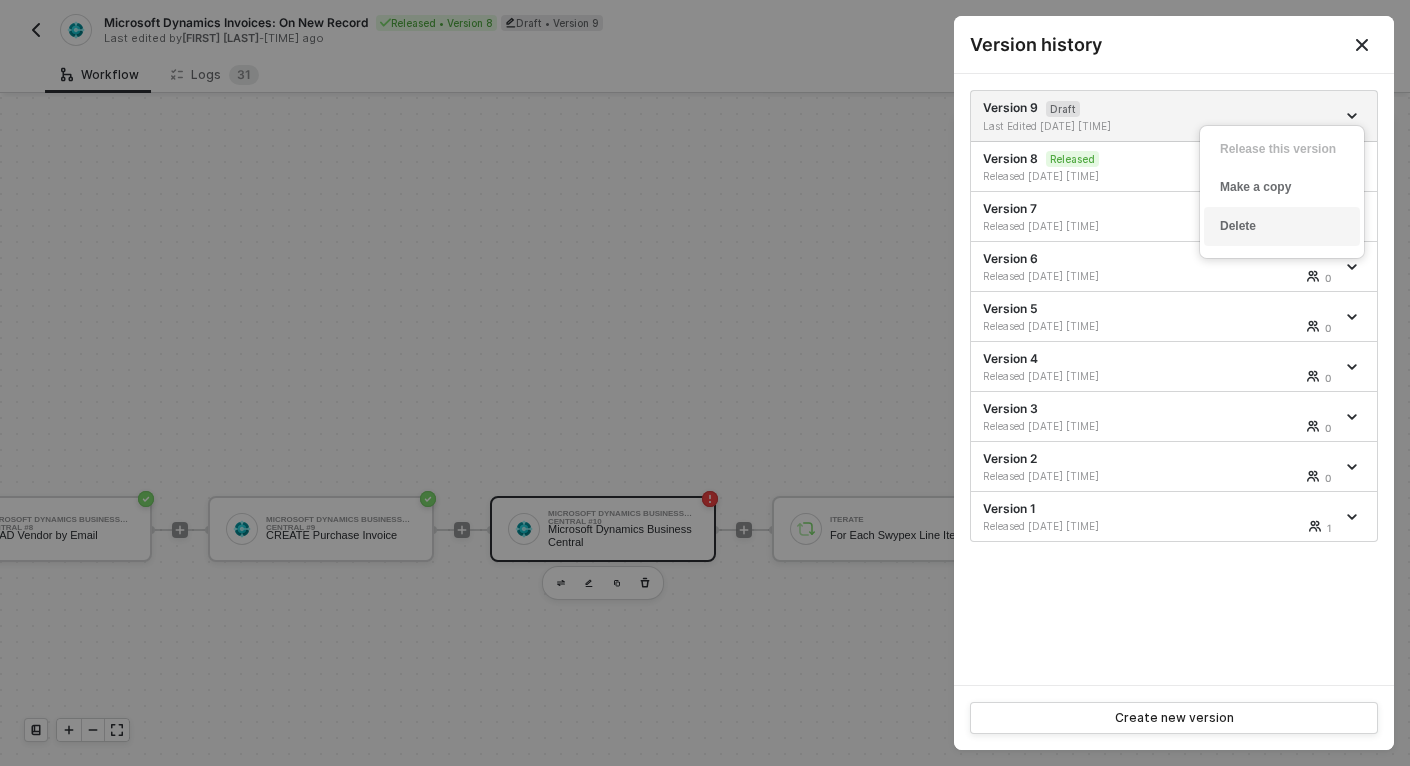 click on "Delete" at bounding box center [1282, 226] 